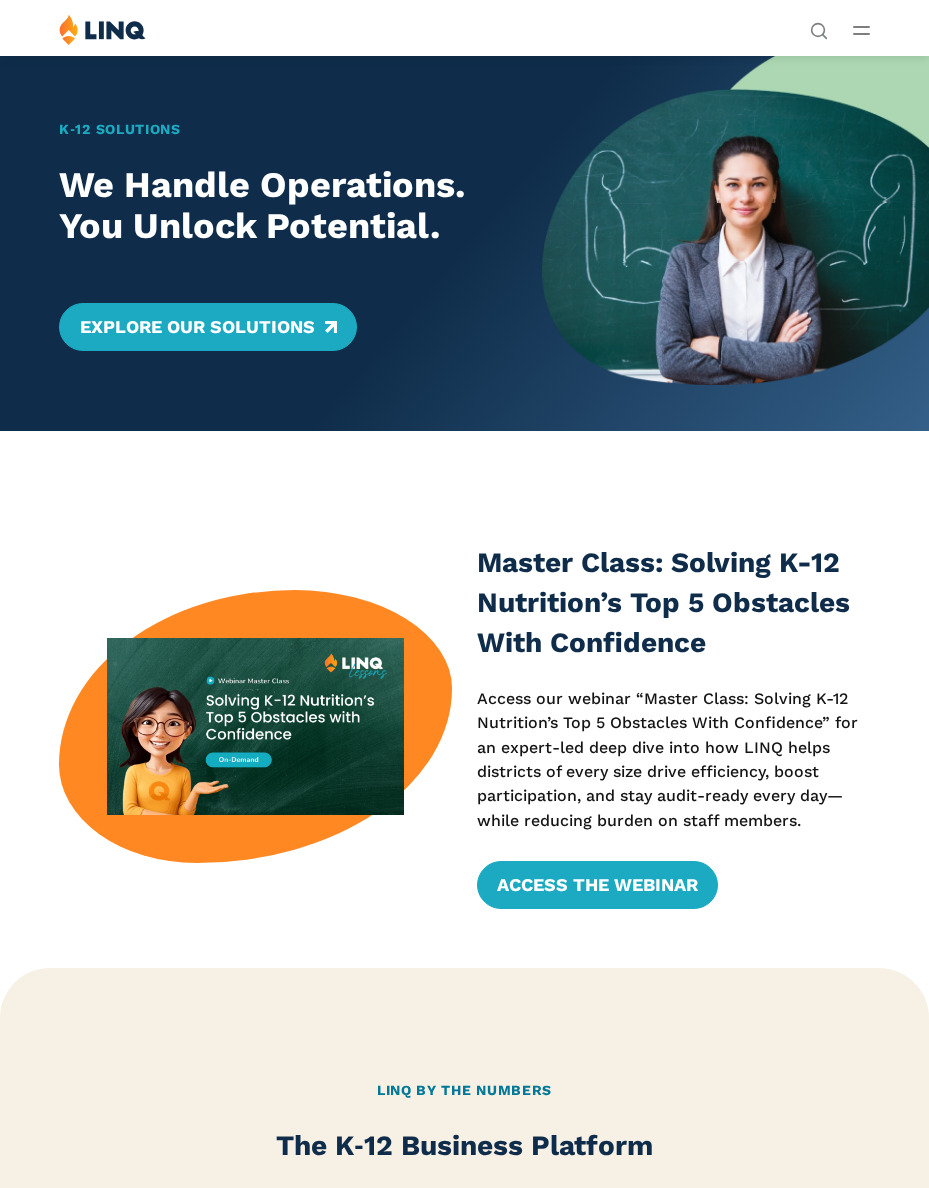 scroll, scrollTop: 0, scrollLeft: 0, axis: both 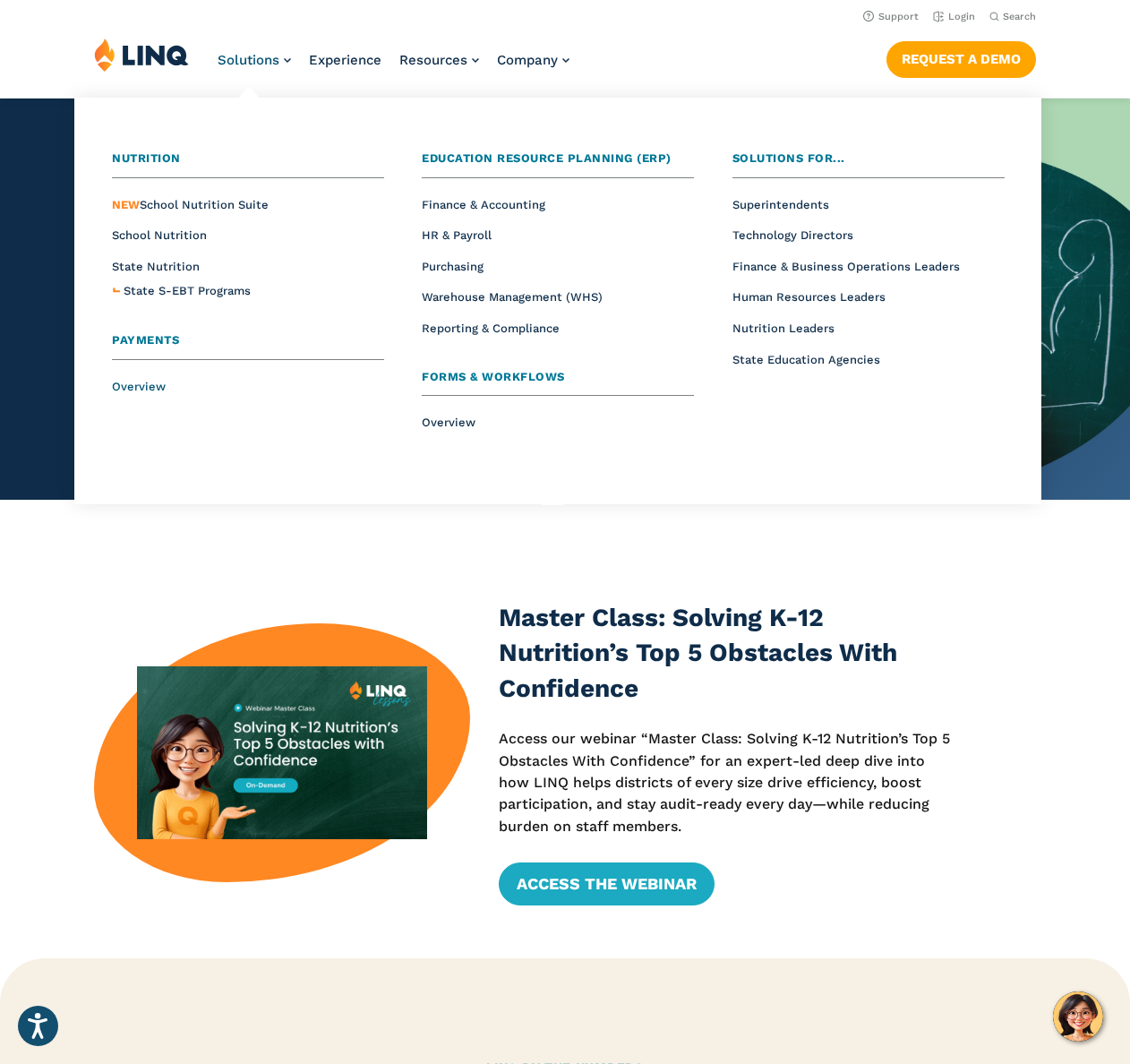 click on "Overview" at bounding box center [139, 386] 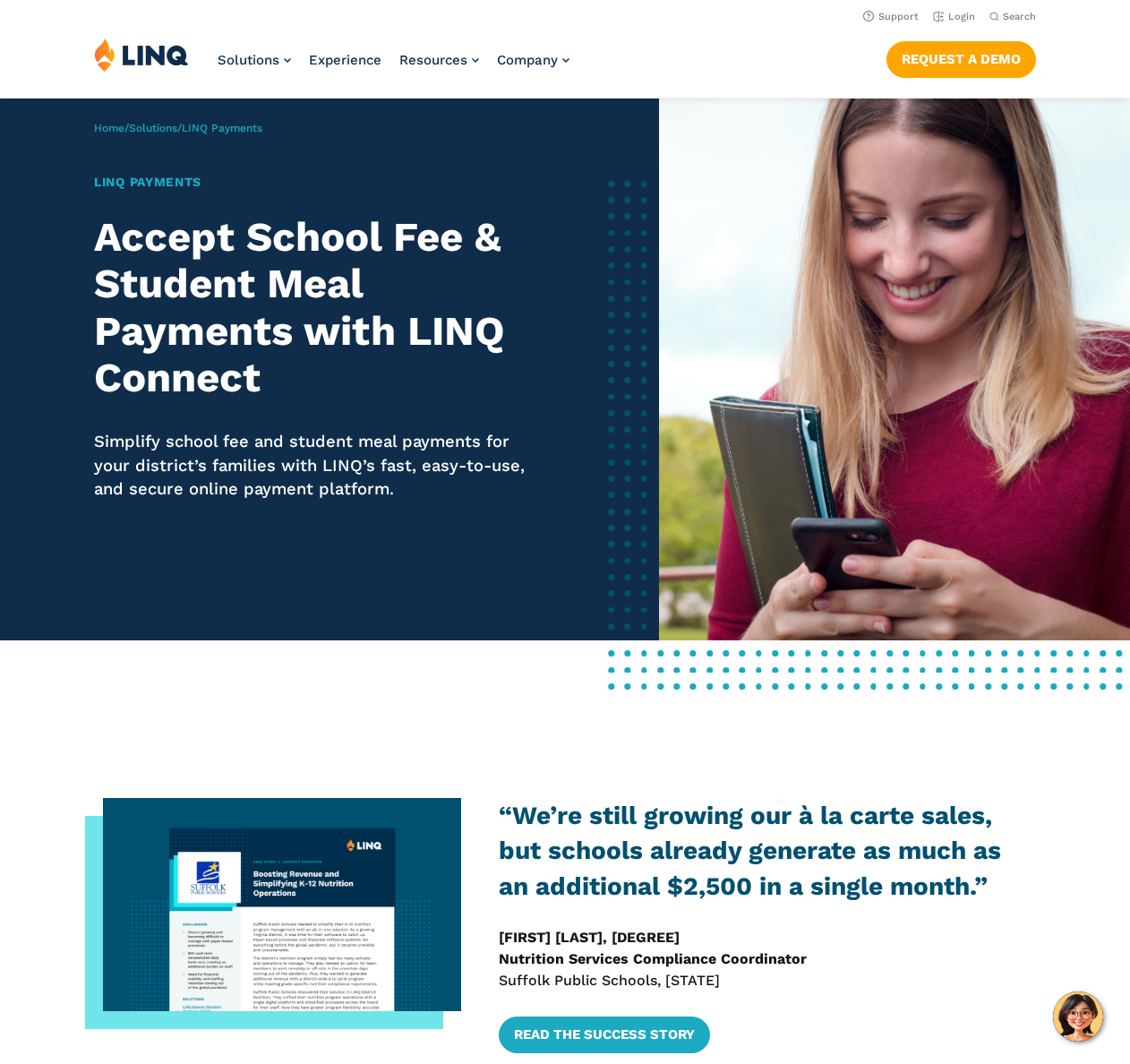 scroll, scrollTop: 0, scrollLeft: 0, axis: both 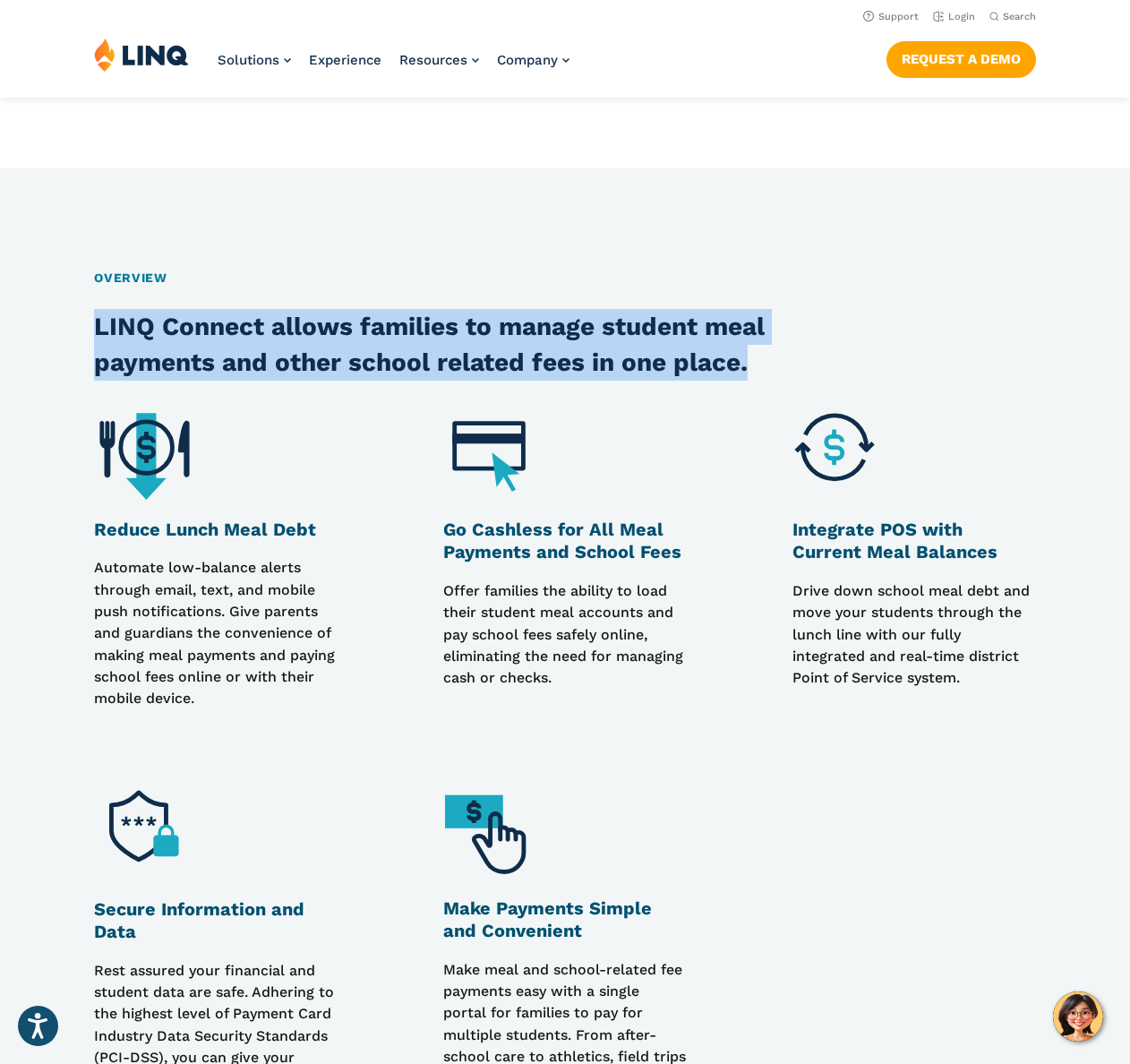 drag, startPoint x: 767, startPoint y: 360, endPoint x: 95, endPoint y: 328, distance: 672.76147 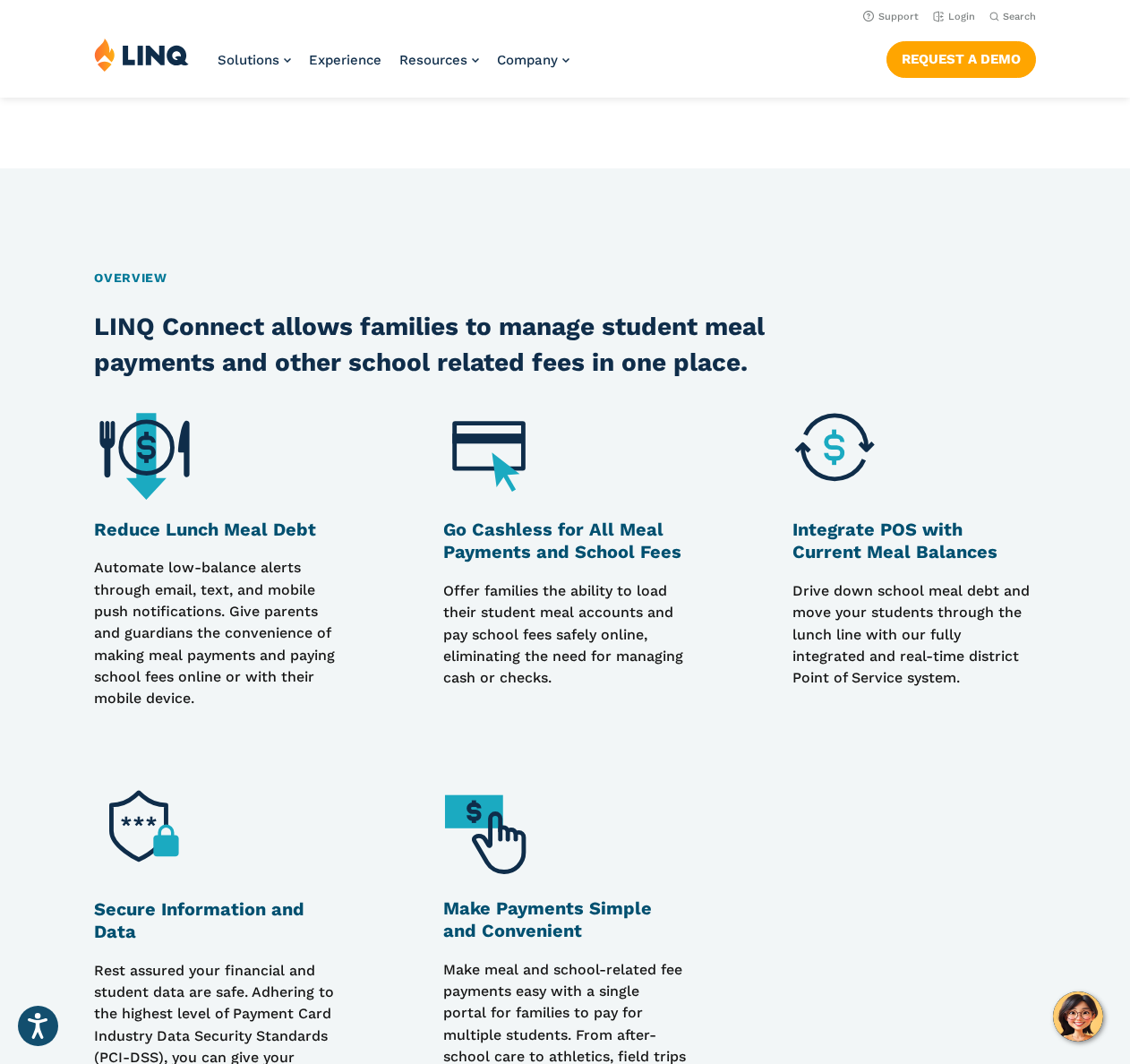 click on "Automate low-balance alerts through email, text, and mobile push notifications. Give parents and guardians the convenience of making meal payments and paying school fees online or with their mobile device." at bounding box center (216, 633) 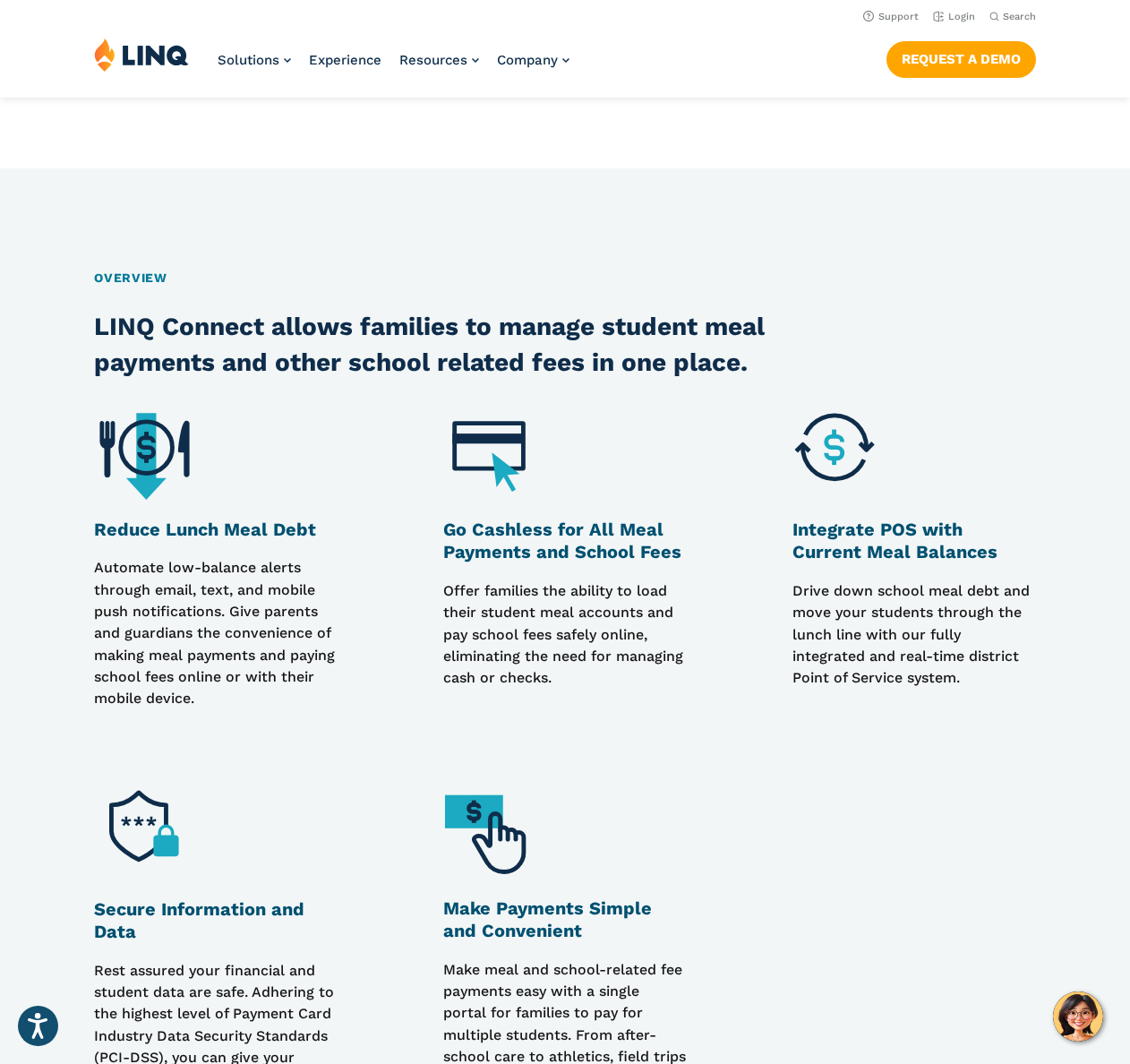 drag, startPoint x: 216, startPoint y: 702, endPoint x: 95, endPoint y: 547, distance: 196.6367 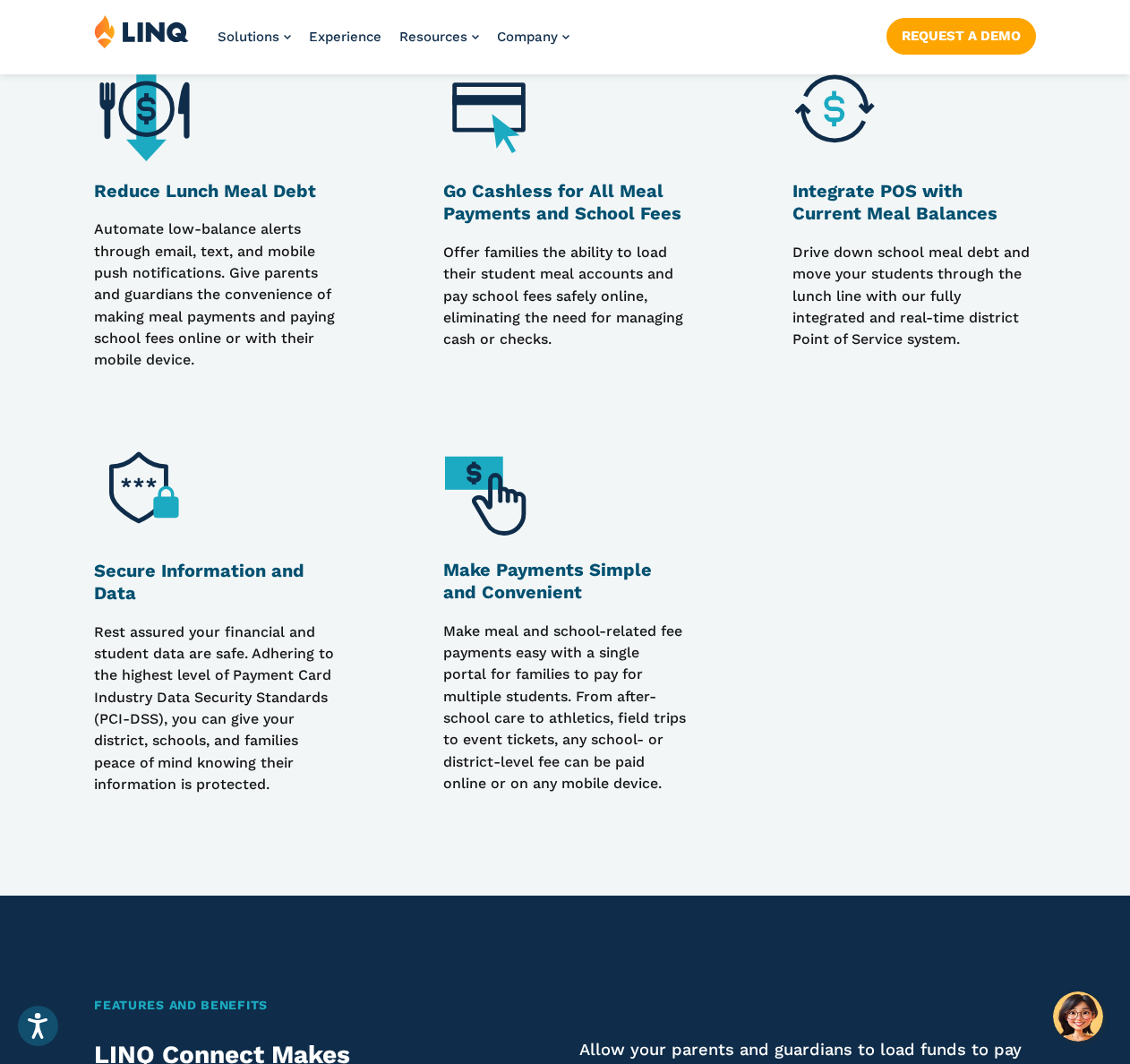 scroll, scrollTop: 1433, scrollLeft: 0, axis: vertical 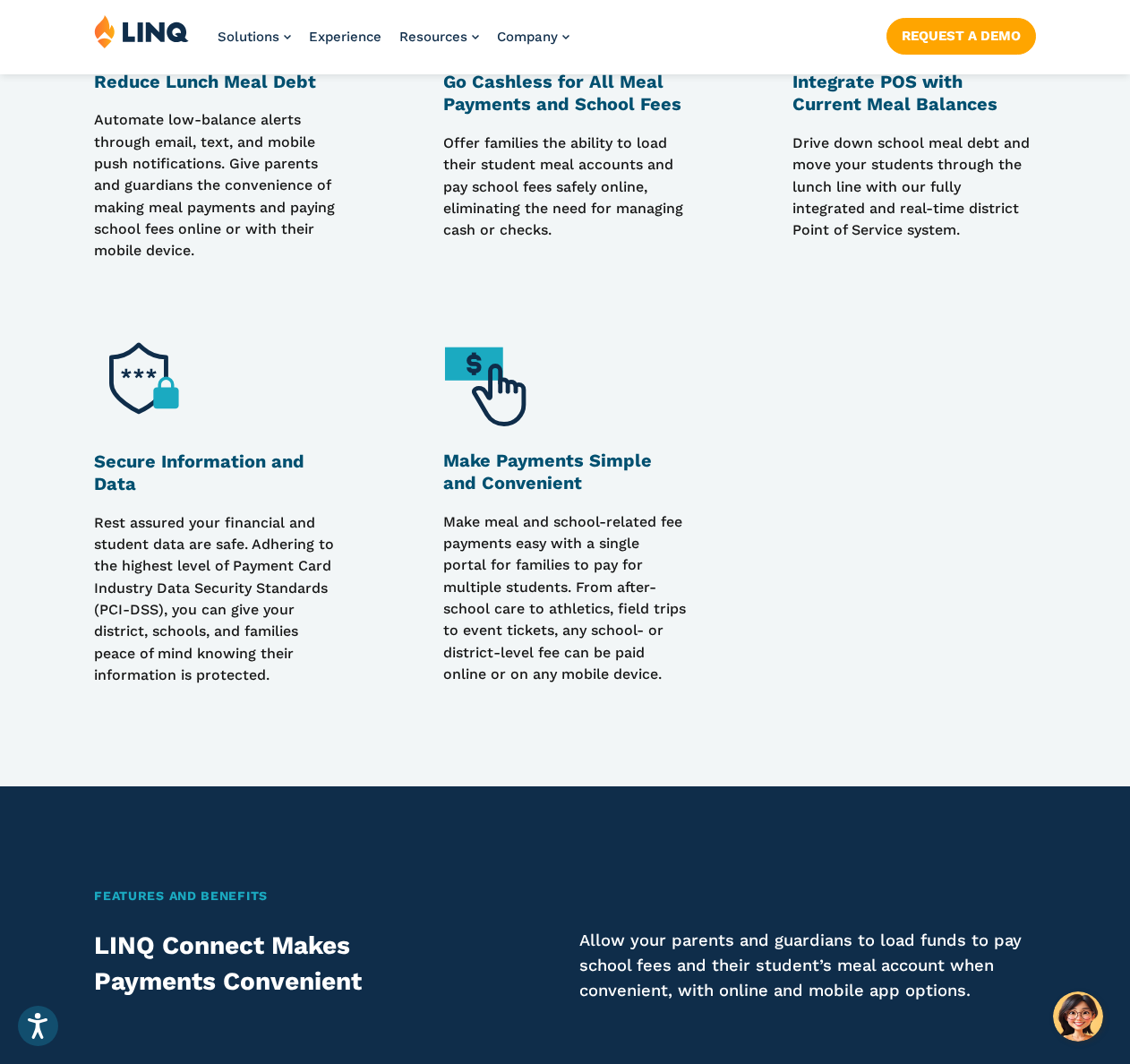 drag, startPoint x: 257, startPoint y: 660, endPoint x: 68, endPoint y: 472, distance: 266.58019 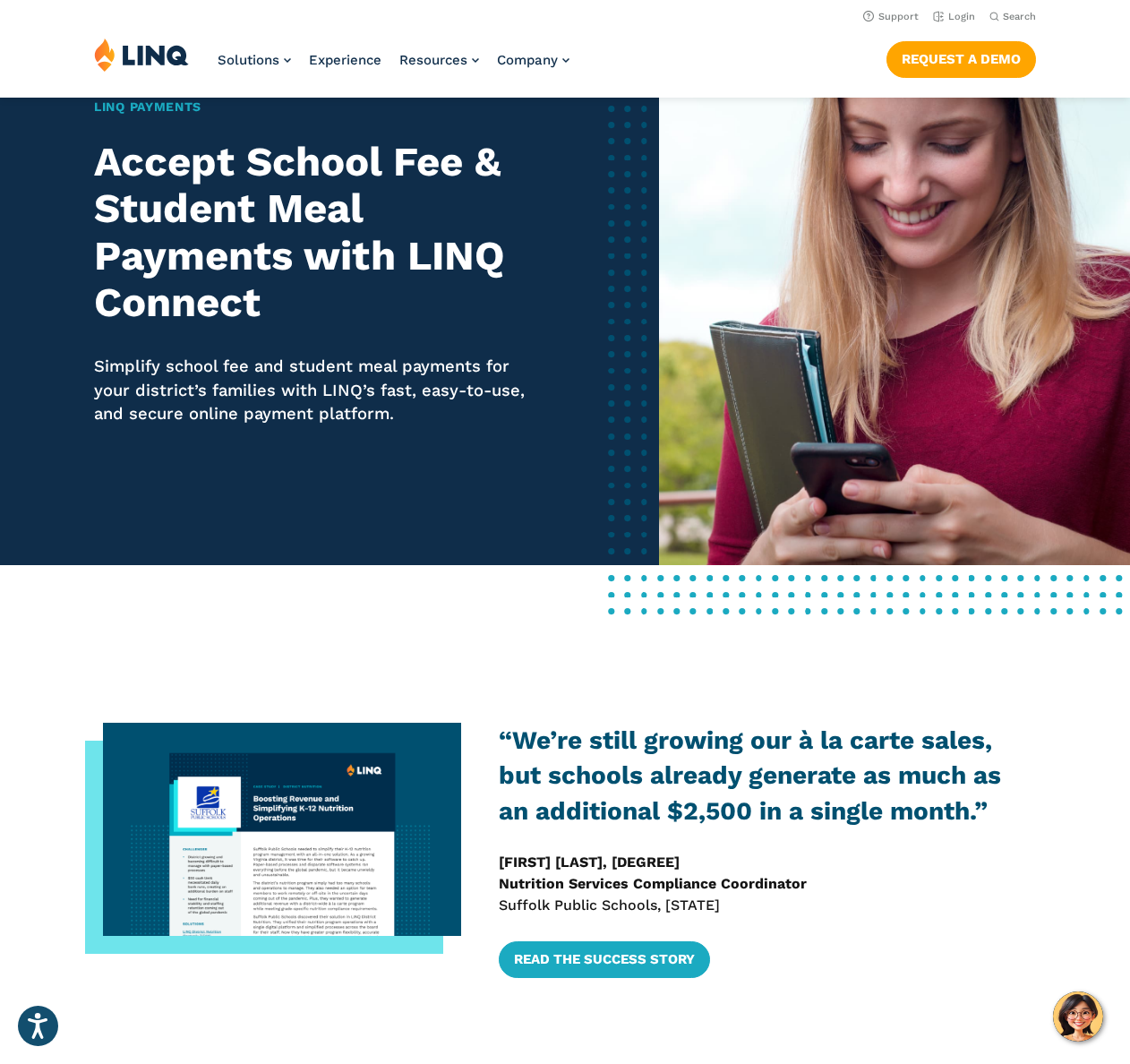 scroll, scrollTop: 0, scrollLeft: 0, axis: both 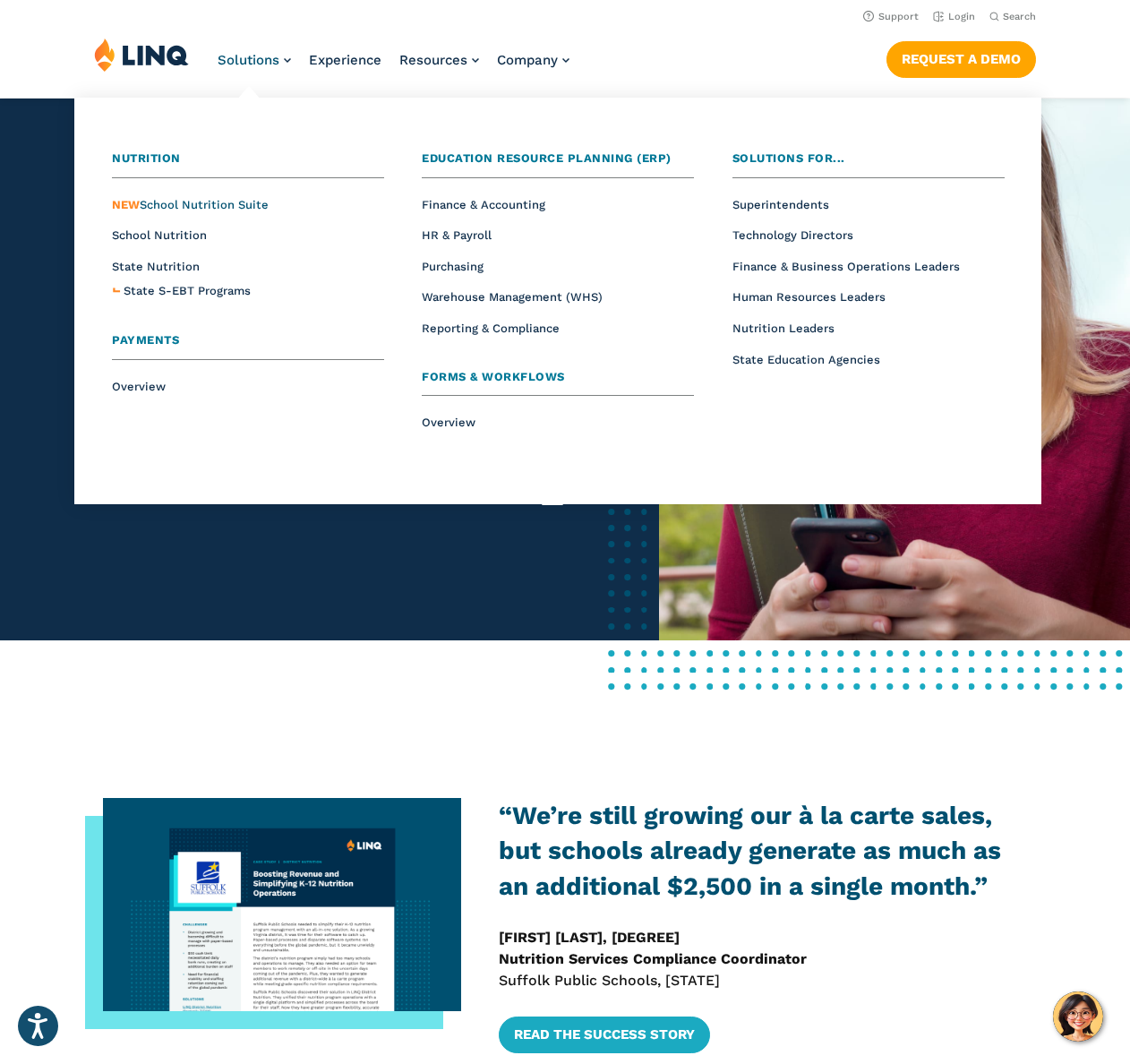 click on "NEW  School Nutrition Suite" at bounding box center (190, 204) 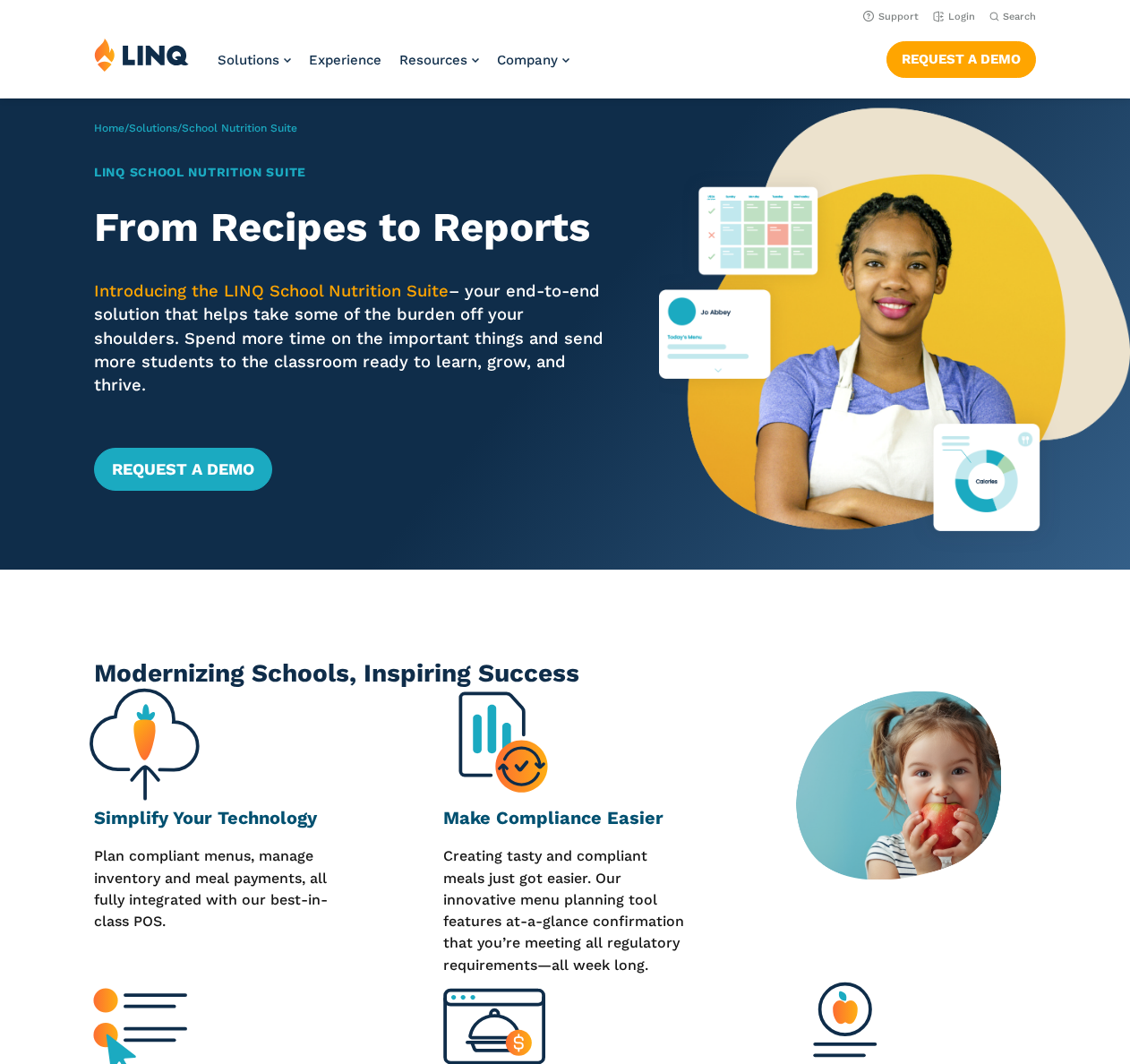scroll, scrollTop: 0, scrollLeft: 0, axis: both 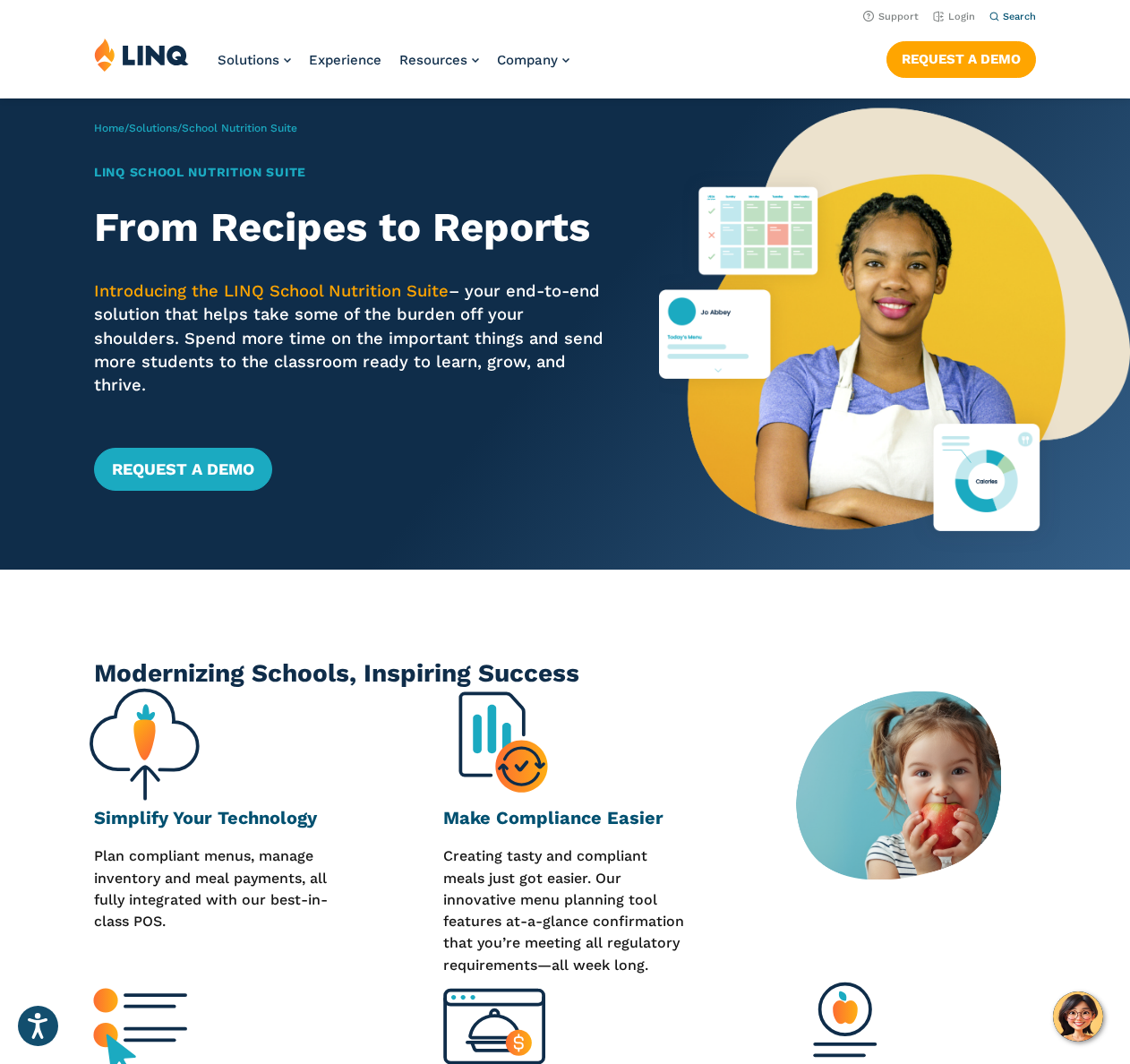 click on "Search" at bounding box center [1019, 16] 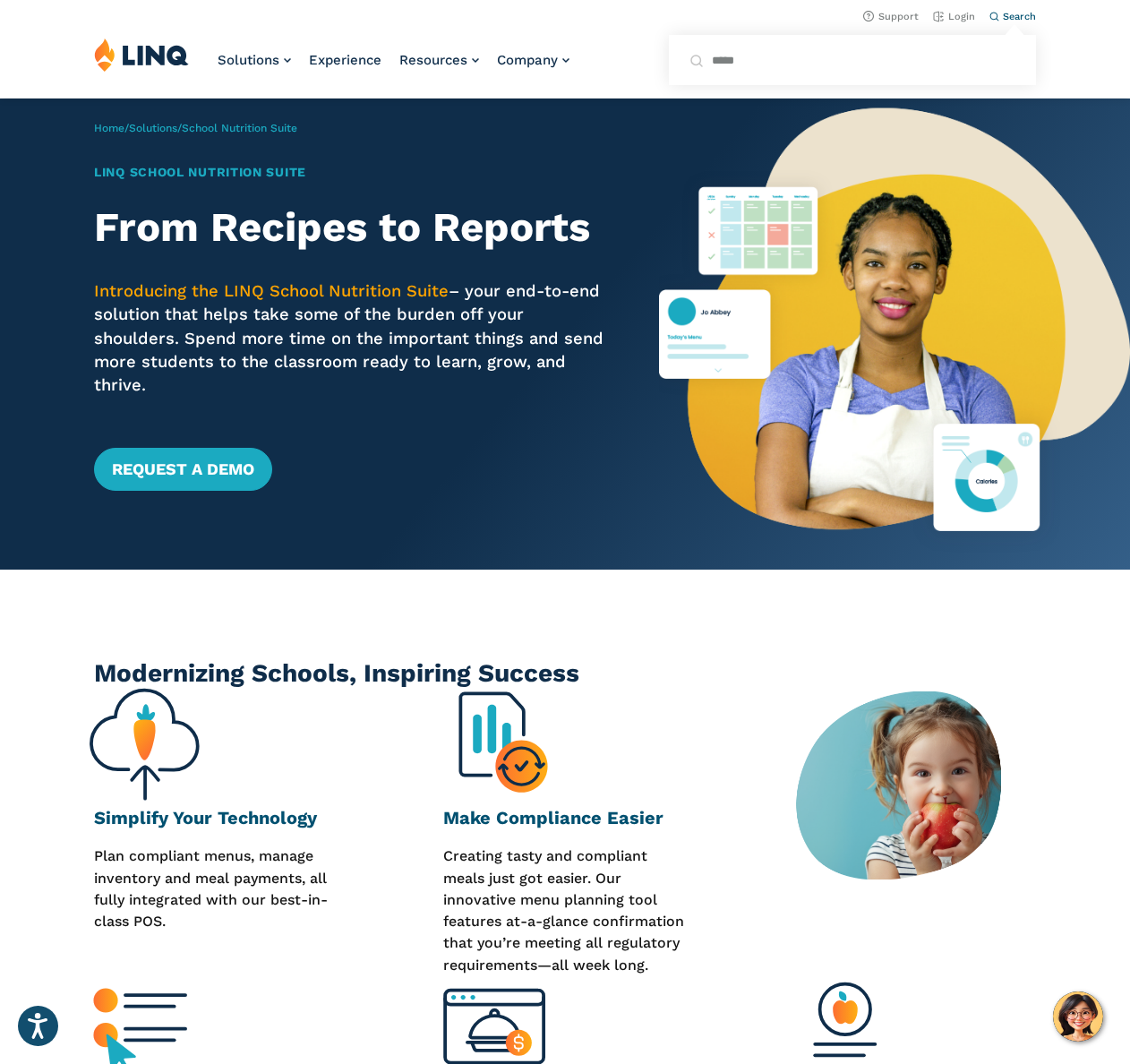type on "*****" 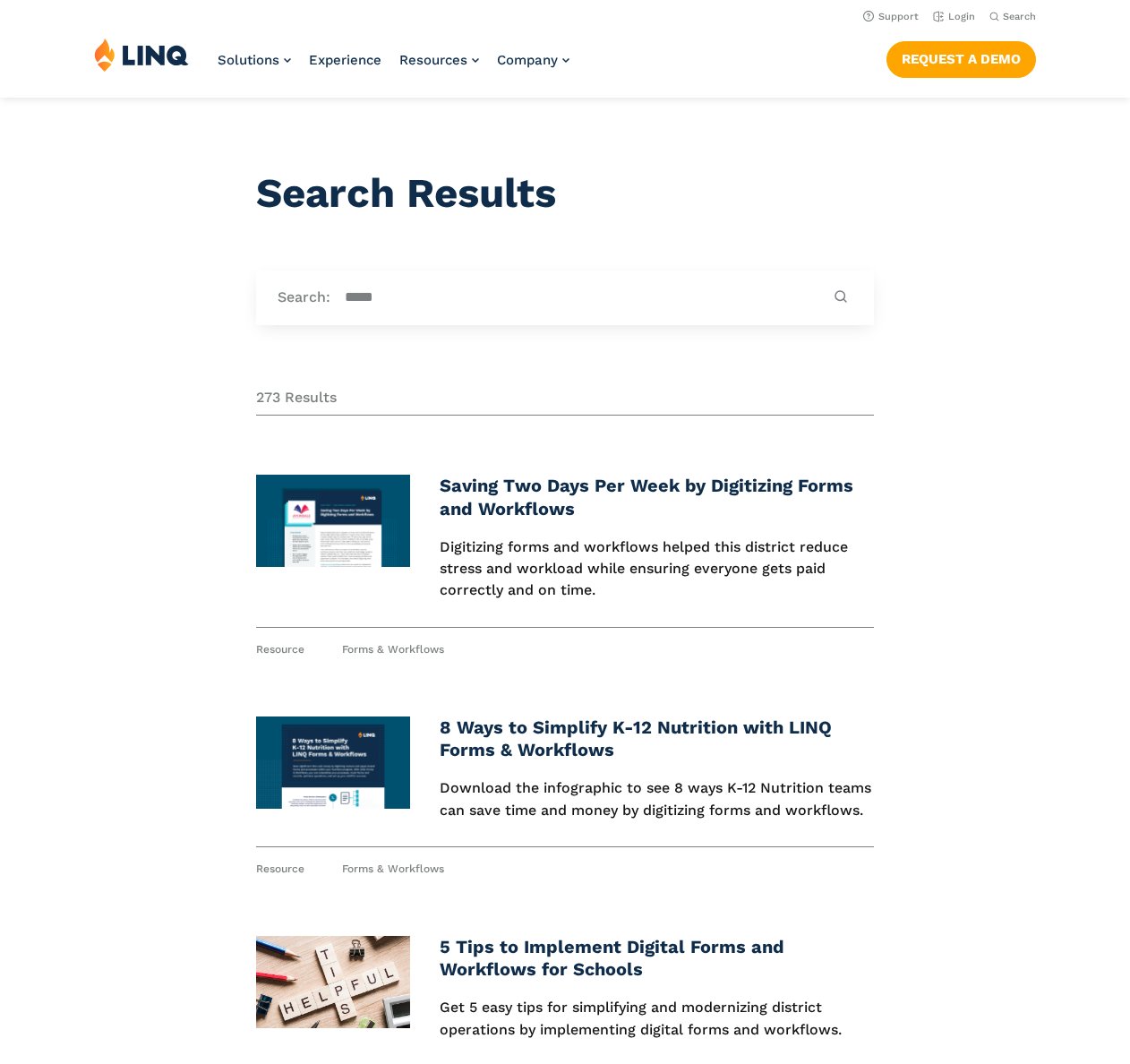 scroll, scrollTop: 0, scrollLeft: 0, axis: both 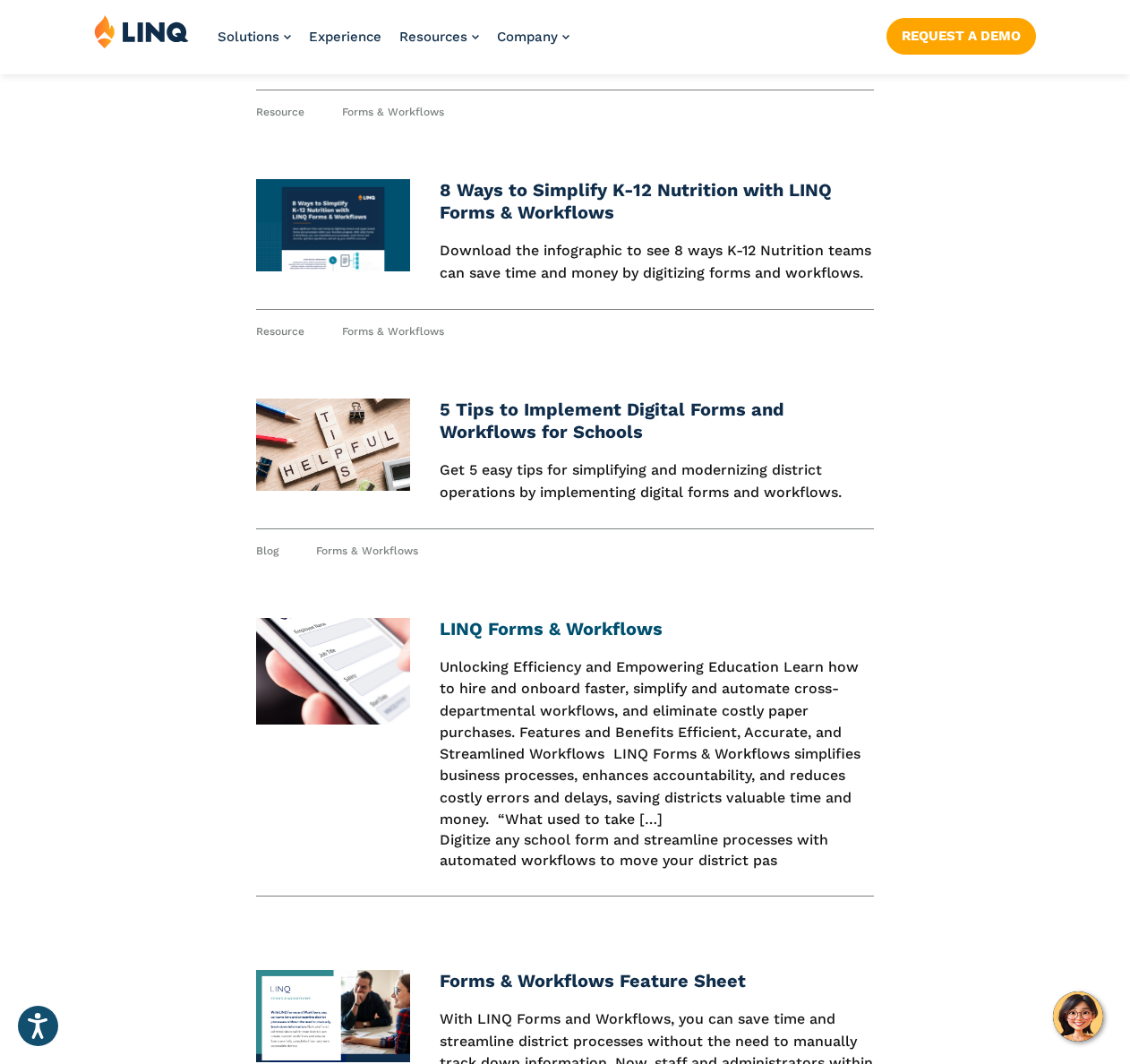 click on "LINQ Forms & Workflows" at bounding box center (551, 629) 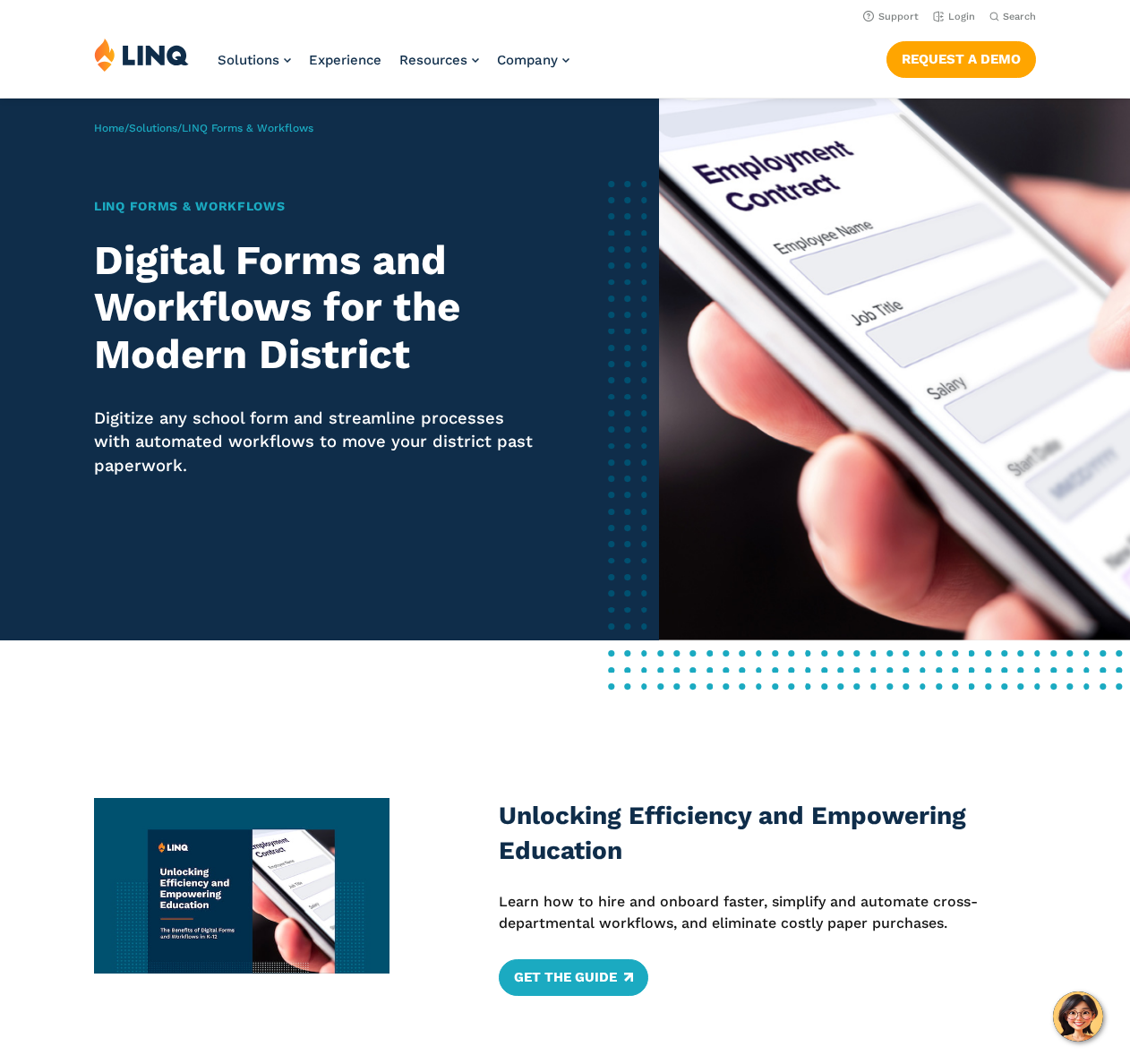scroll, scrollTop: 0, scrollLeft: 0, axis: both 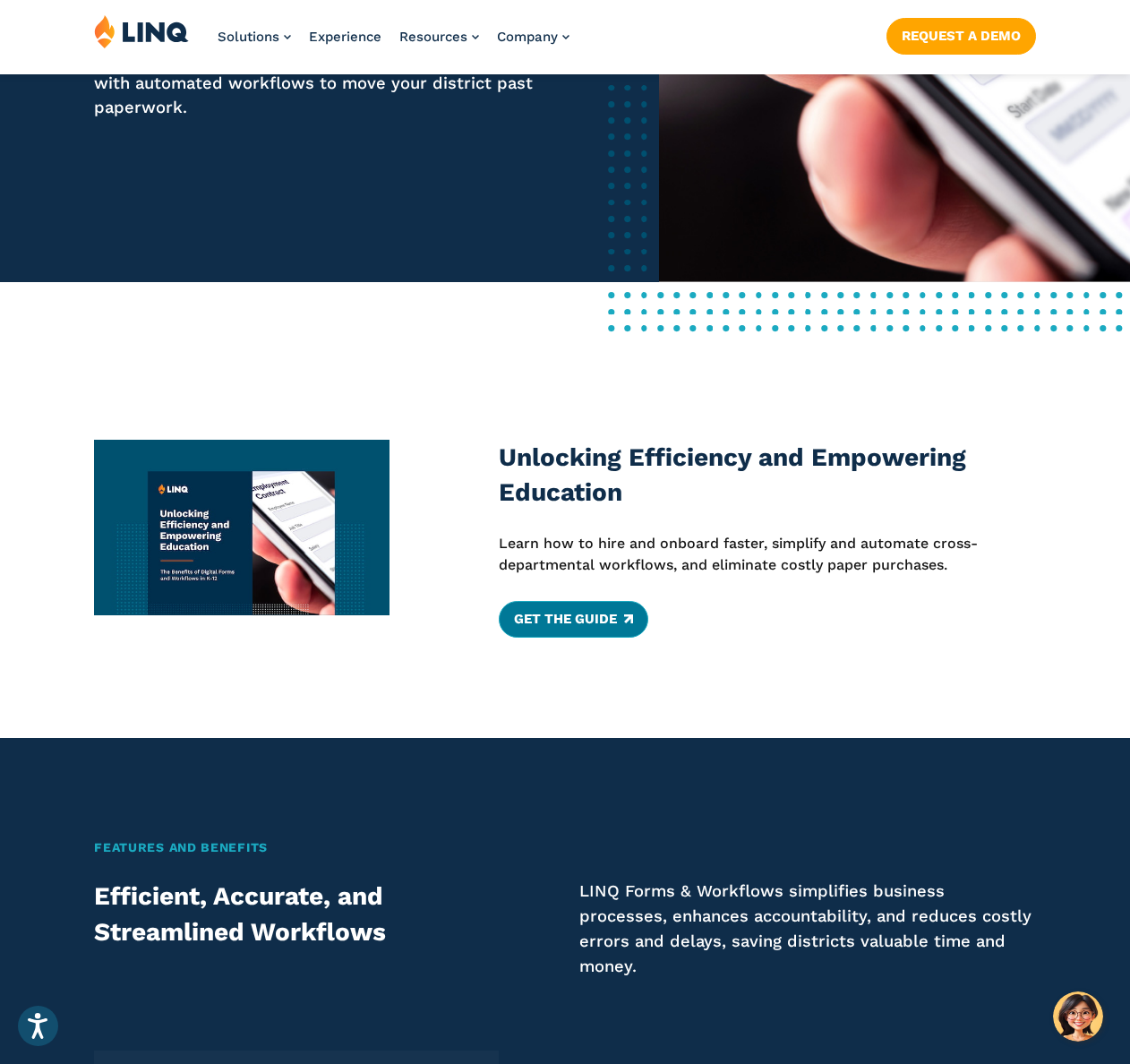 click on "Get The Guide" at bounding box center [573, 619] 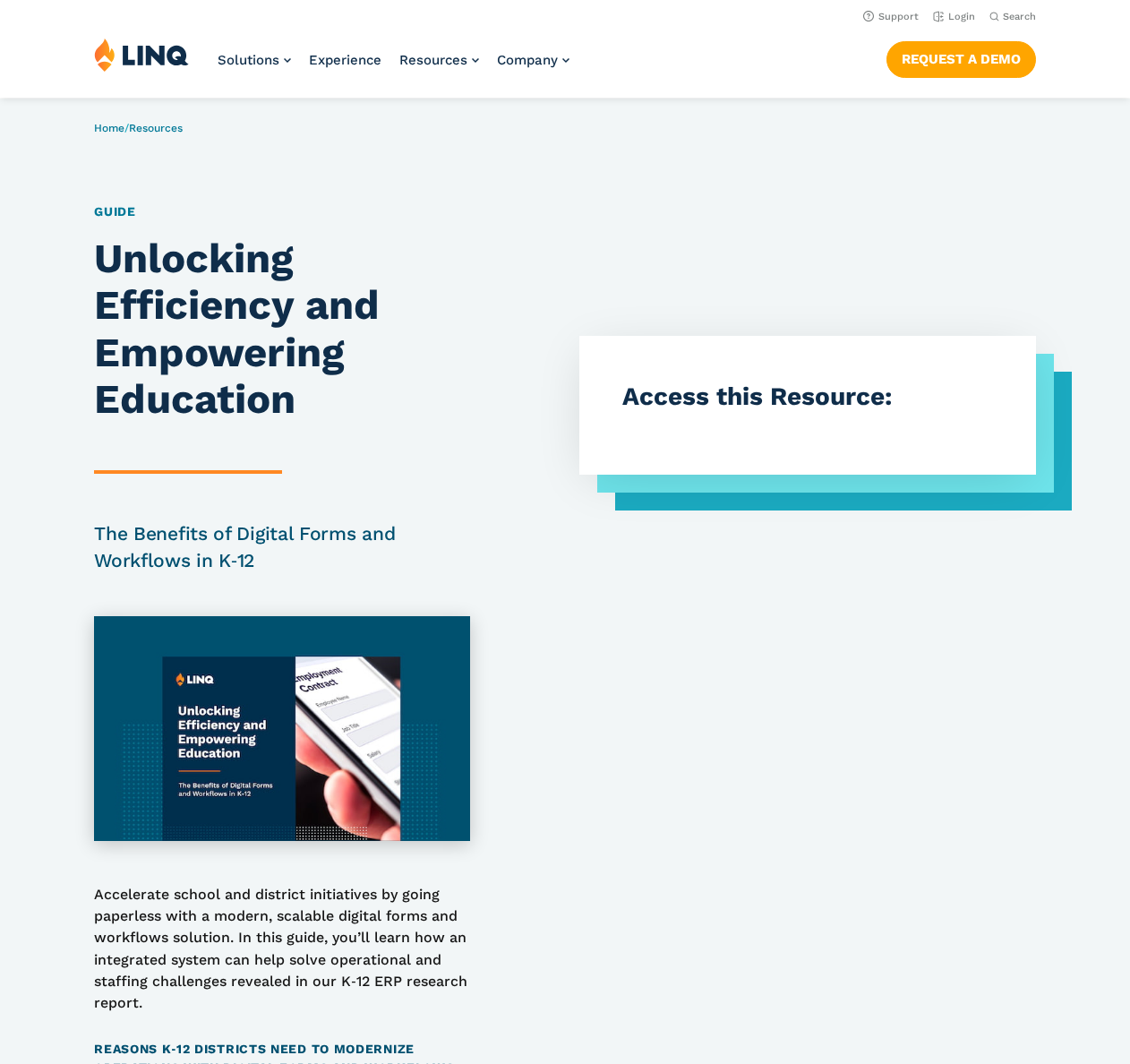 scroll, scrollTop: 0, scrollLeft: 0, axis: both 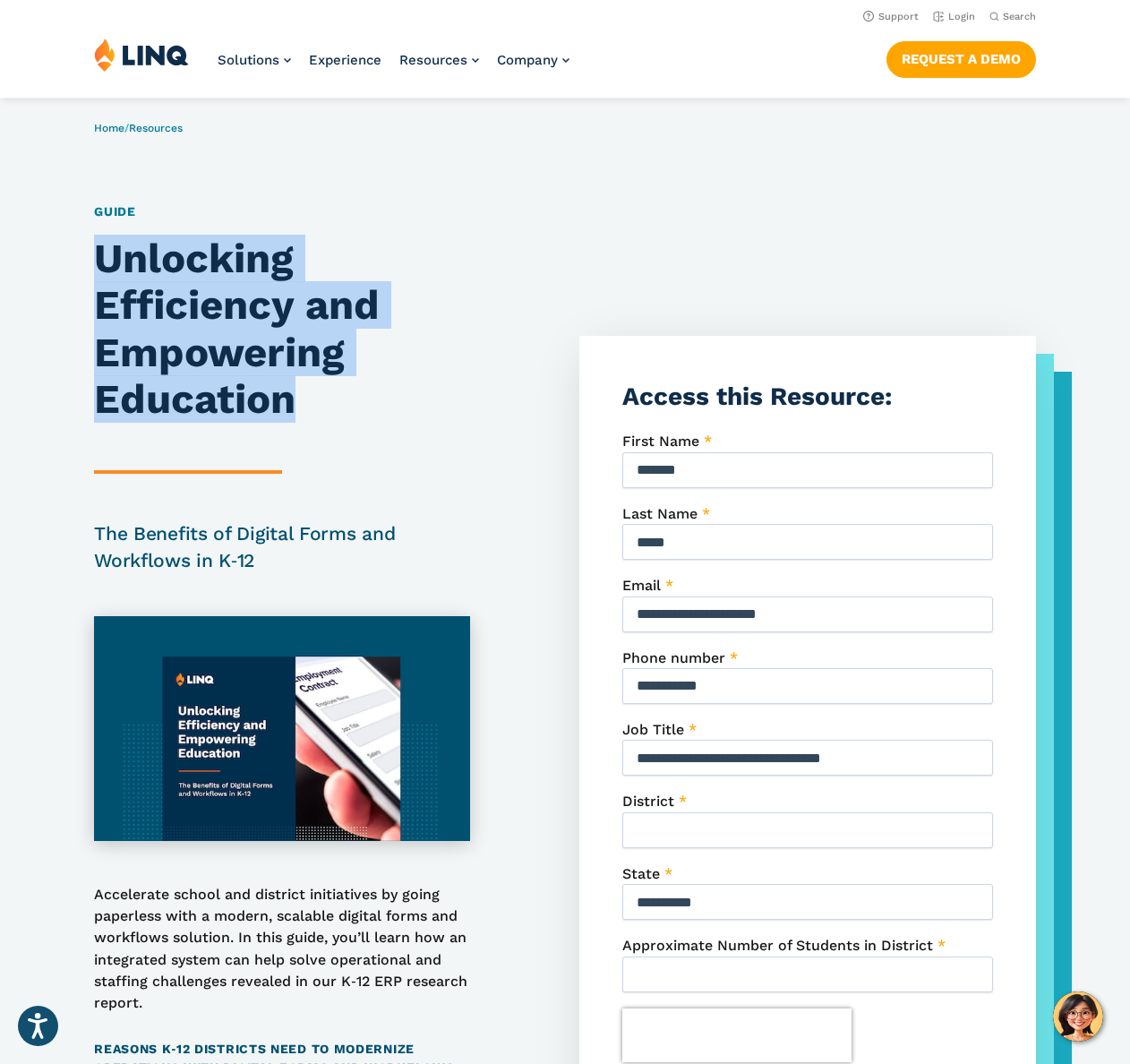 drag, startPoint x: 321, startPoint y: 418, endPoint x: 92, endPoint y: 273, distance: 271.04612 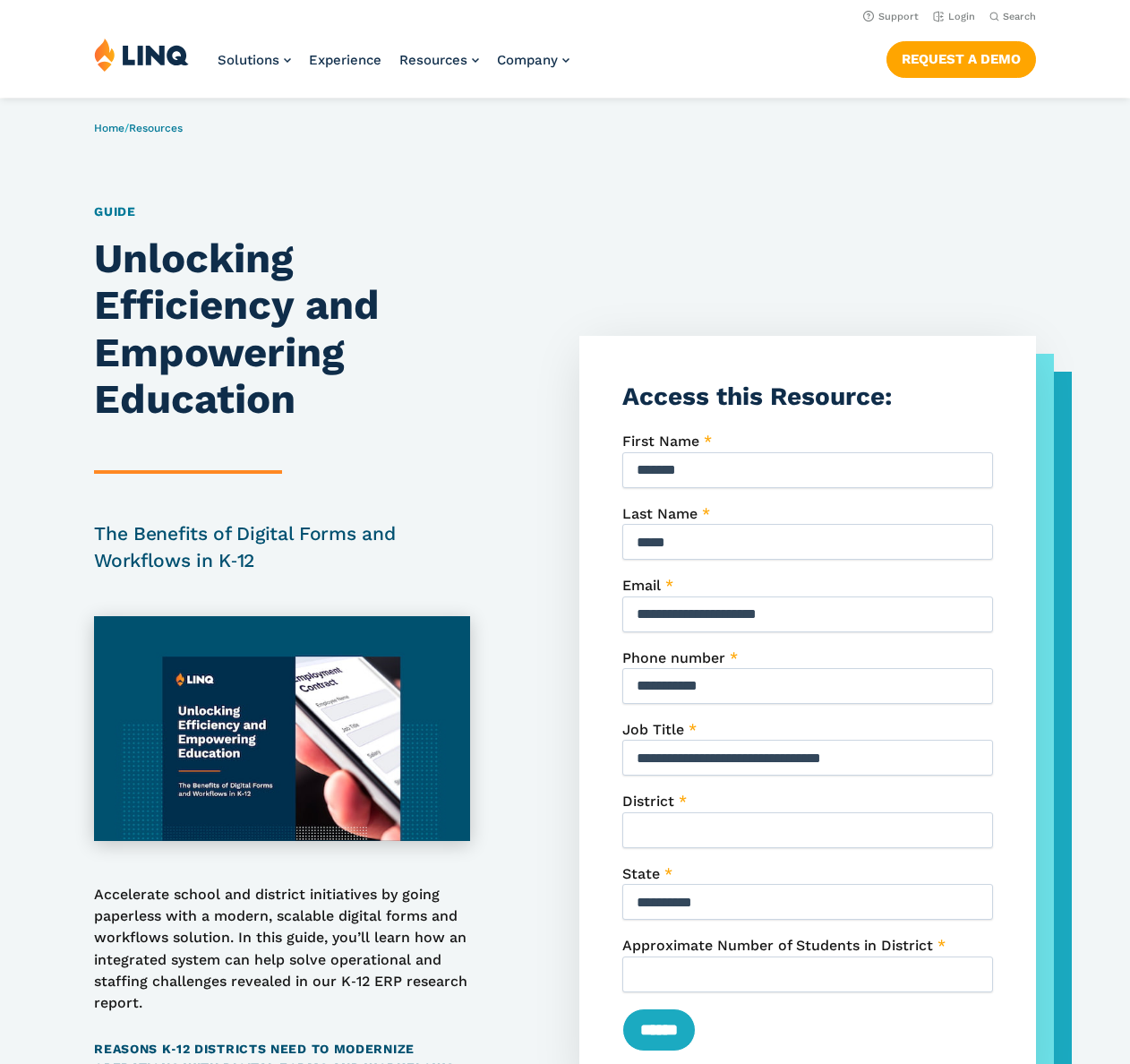 scroll, scrollTop: 0, scrollLeft: 0, axis: both 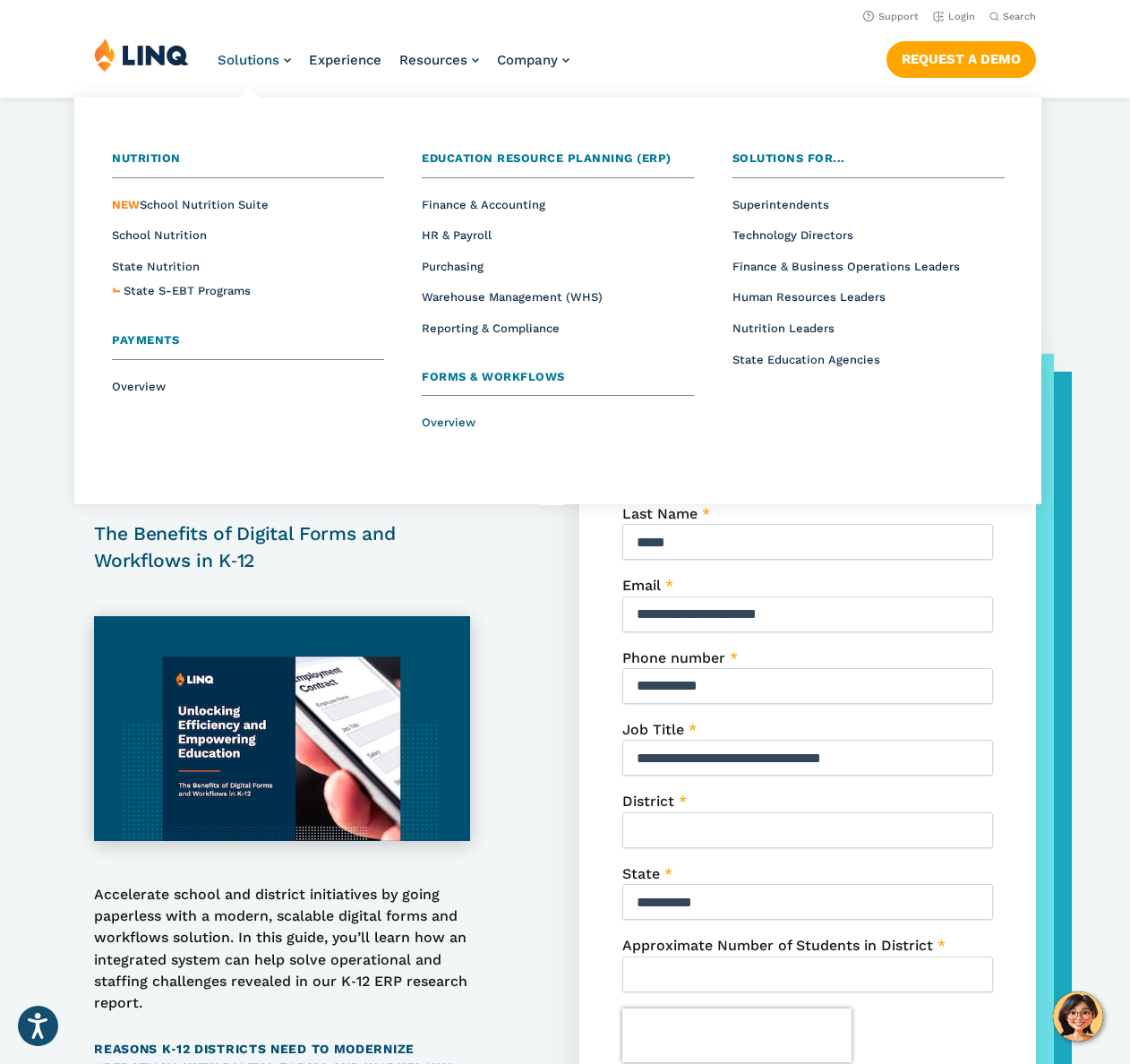 click on "Overview" at bounding box center [449, 422] 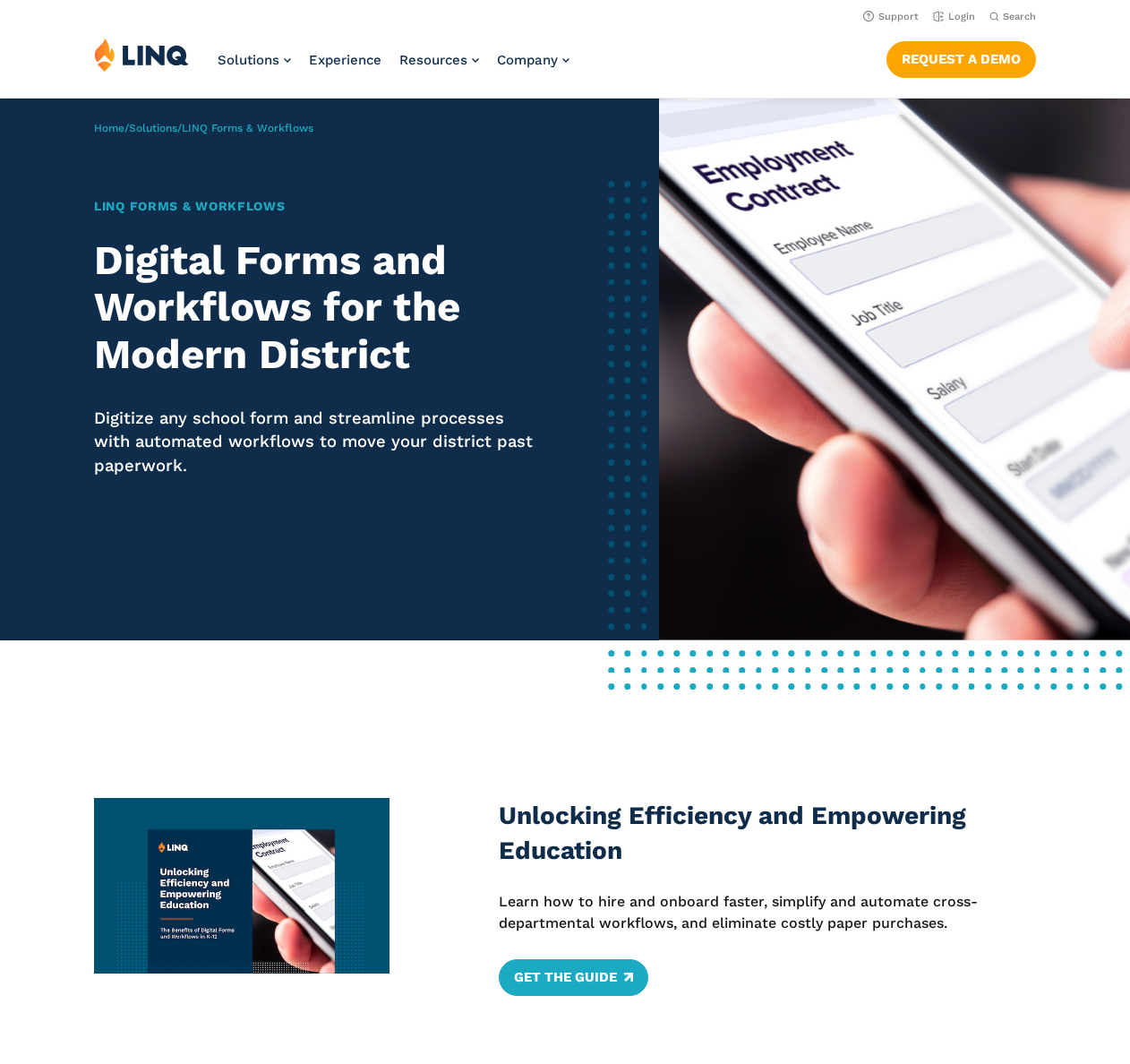 scroll, scrollTop: 0, scrollLeft: 0, axis: both 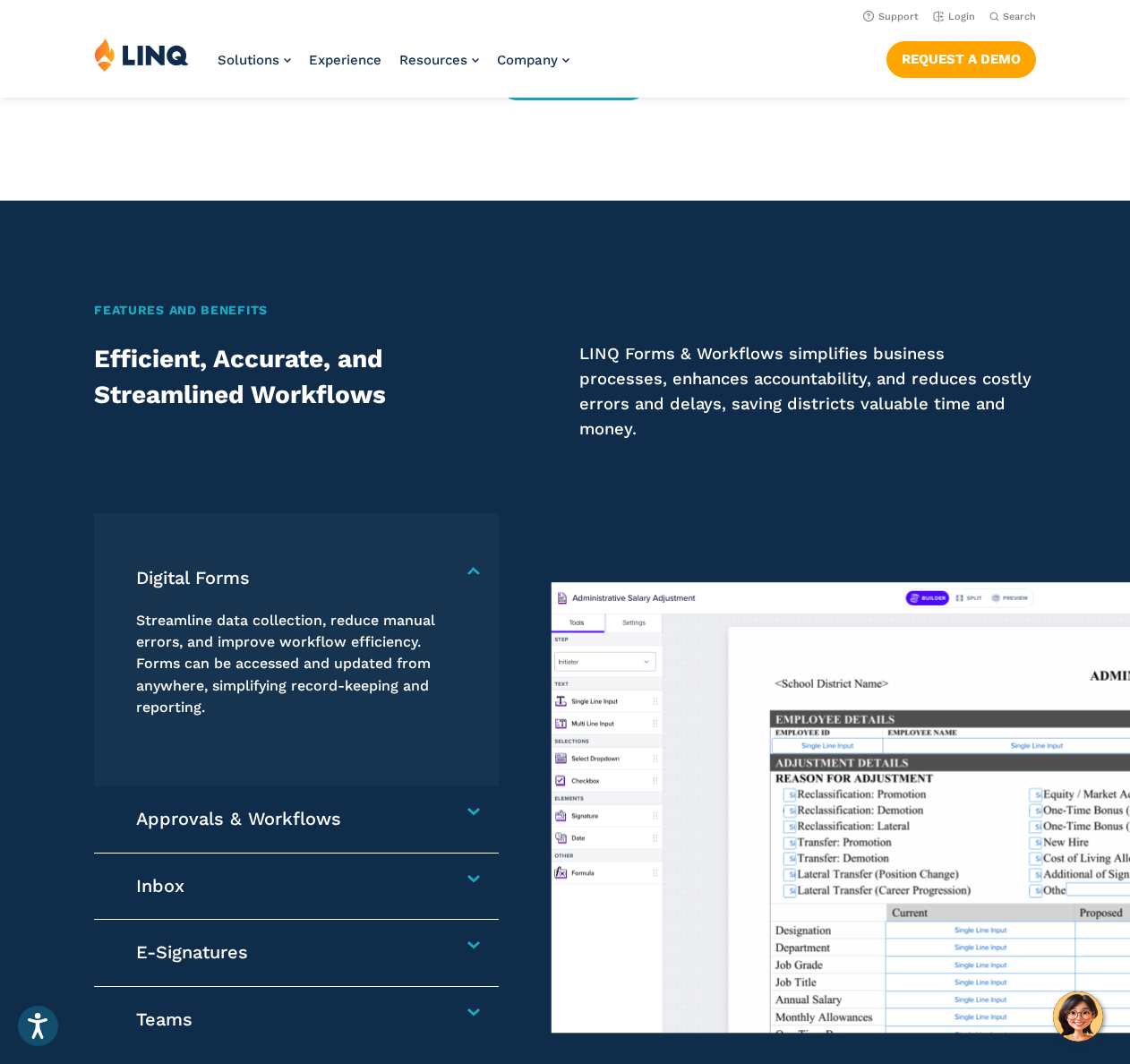 drag, startPoint x: 670, startPoint y: 430, endPoint x: 578, endPoint y: 360, distance: 115.6028 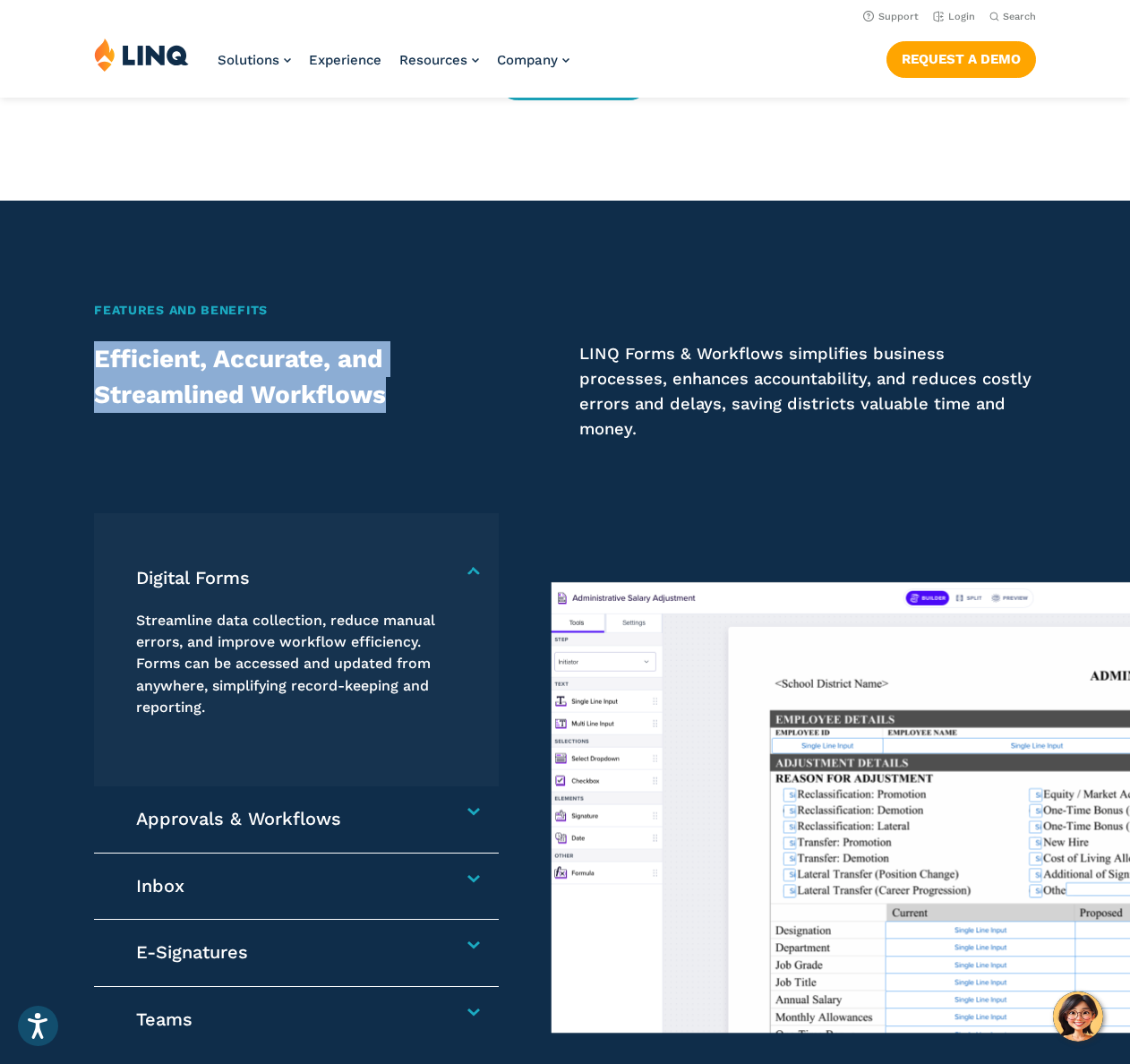 drag, startPoint x: 393, startPoint y: 394, endPoint x: 97, endPoint y: 364, distance: 297.51639 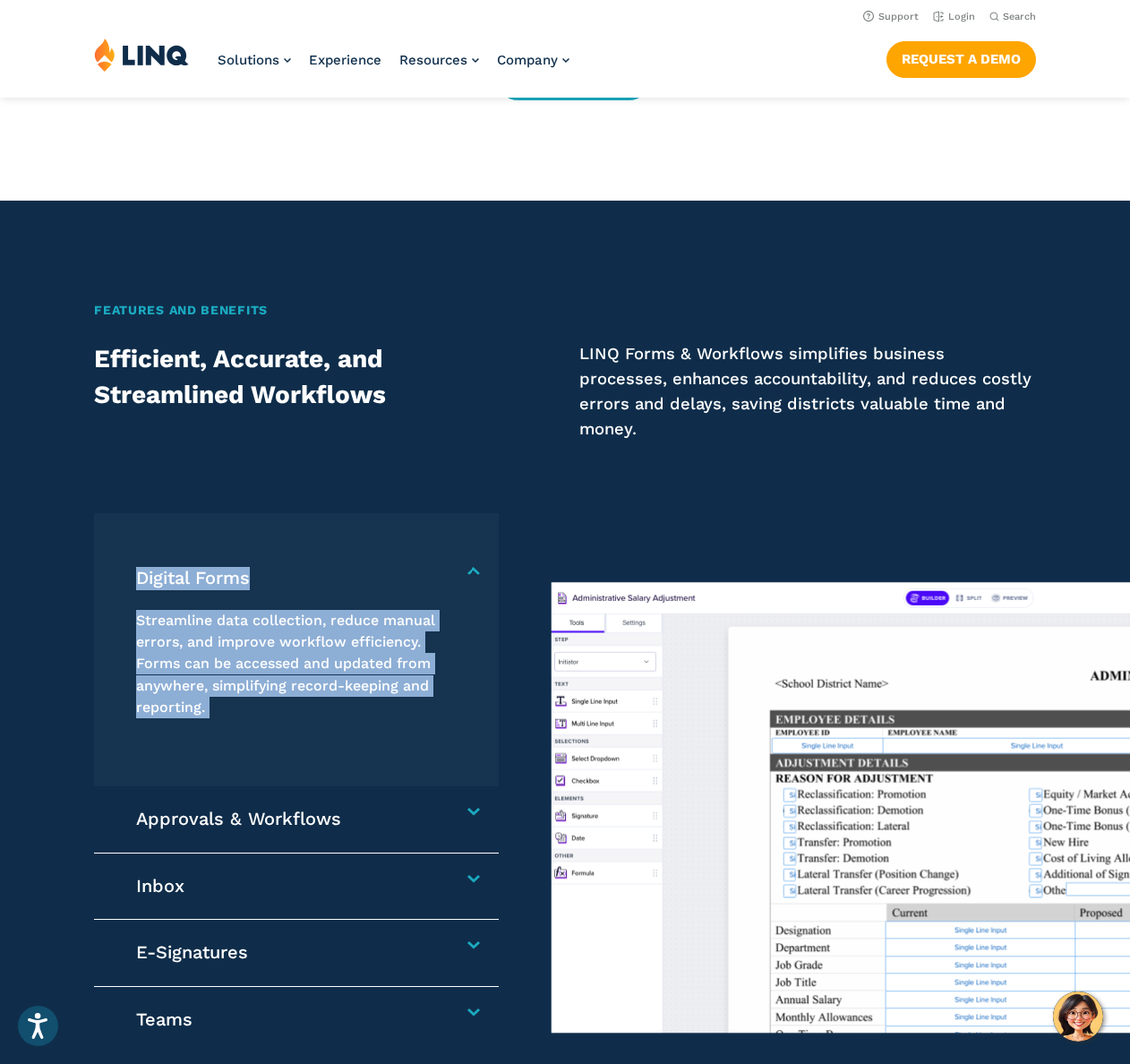 drag, startPoint x: 217, startPoint y: 708, endPoint x: 137, endPoint y: 588, distance: 144.2221 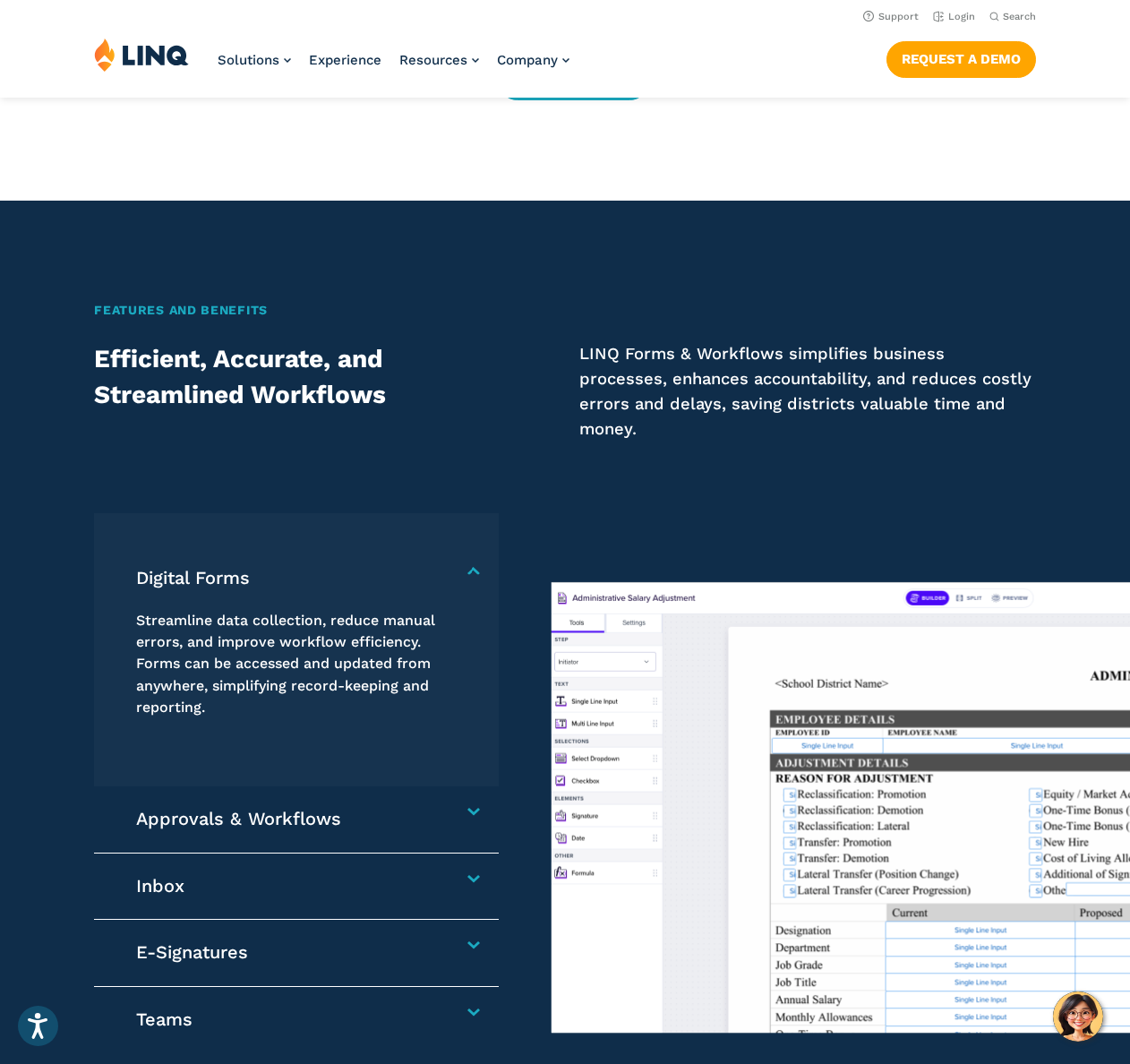 click on "Approvals & Workflows" at bounding box center [289, 819] 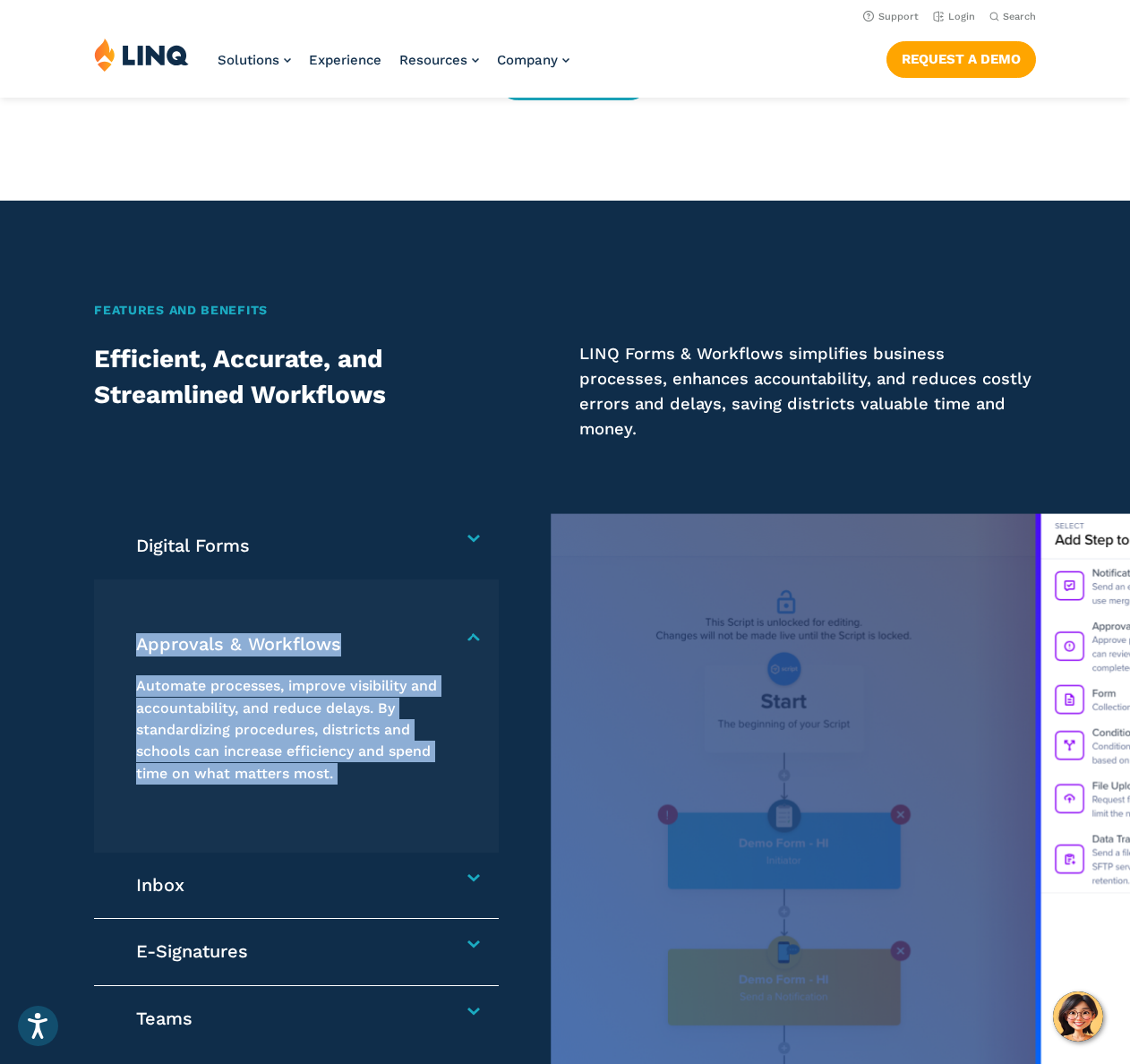drag, startPoint x: 353, startPoint y: 772, endPoint x: 141, endPoint y: 647, distance: 246.1077 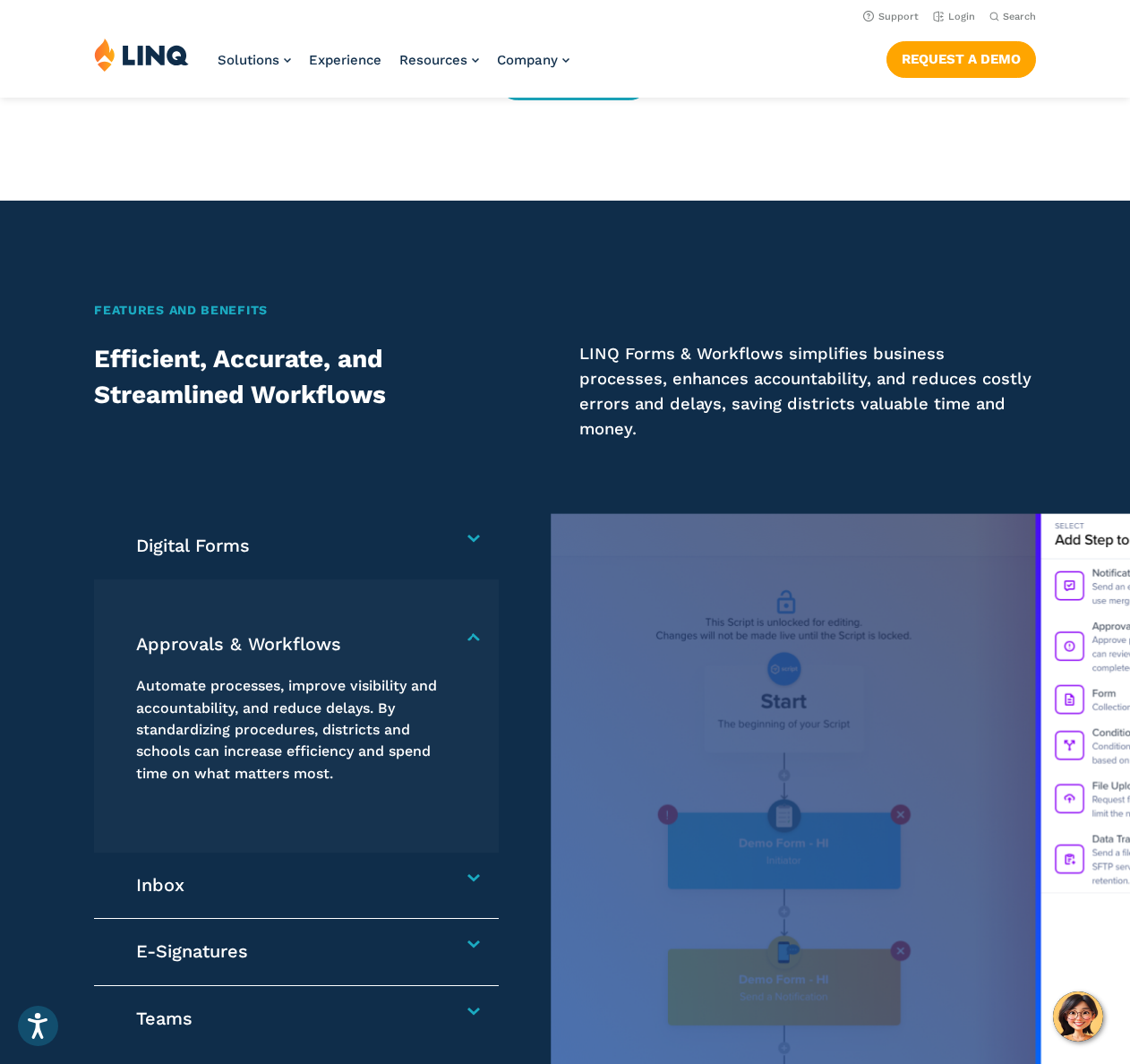 click on "Inbox" at bounding box center [289, 886] 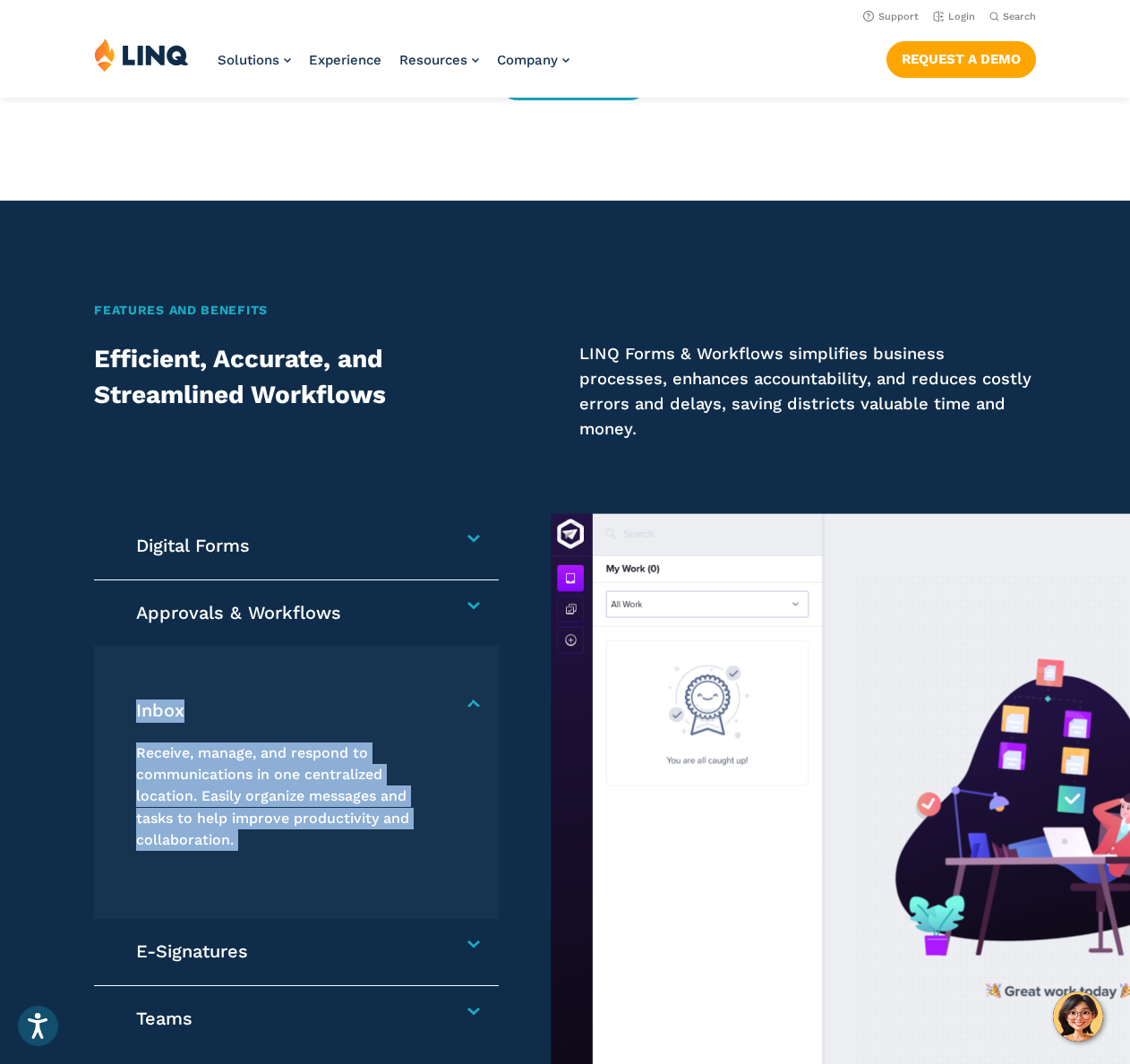 drag, startPoint x: 278, startPoint y: 843, endPoint x: 136, endPoint y: 715, distance: 191.17531 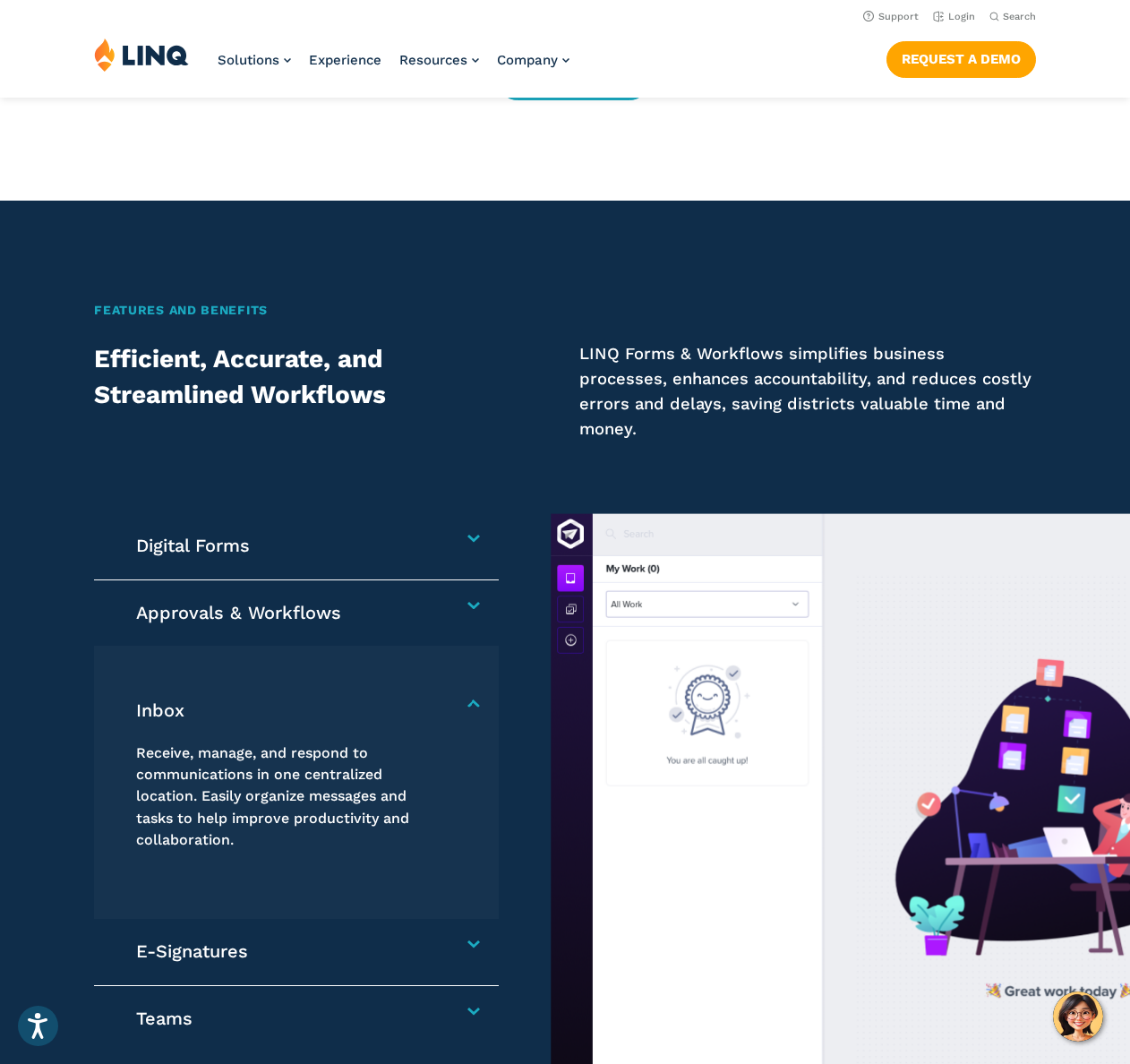 click on "E-Signatures
Enable electronic signature of documents, reducing the need for physical copies and simplifying document management to save time, protect sensitive information, and enhance the user experience." at bounding box center (296, 952) 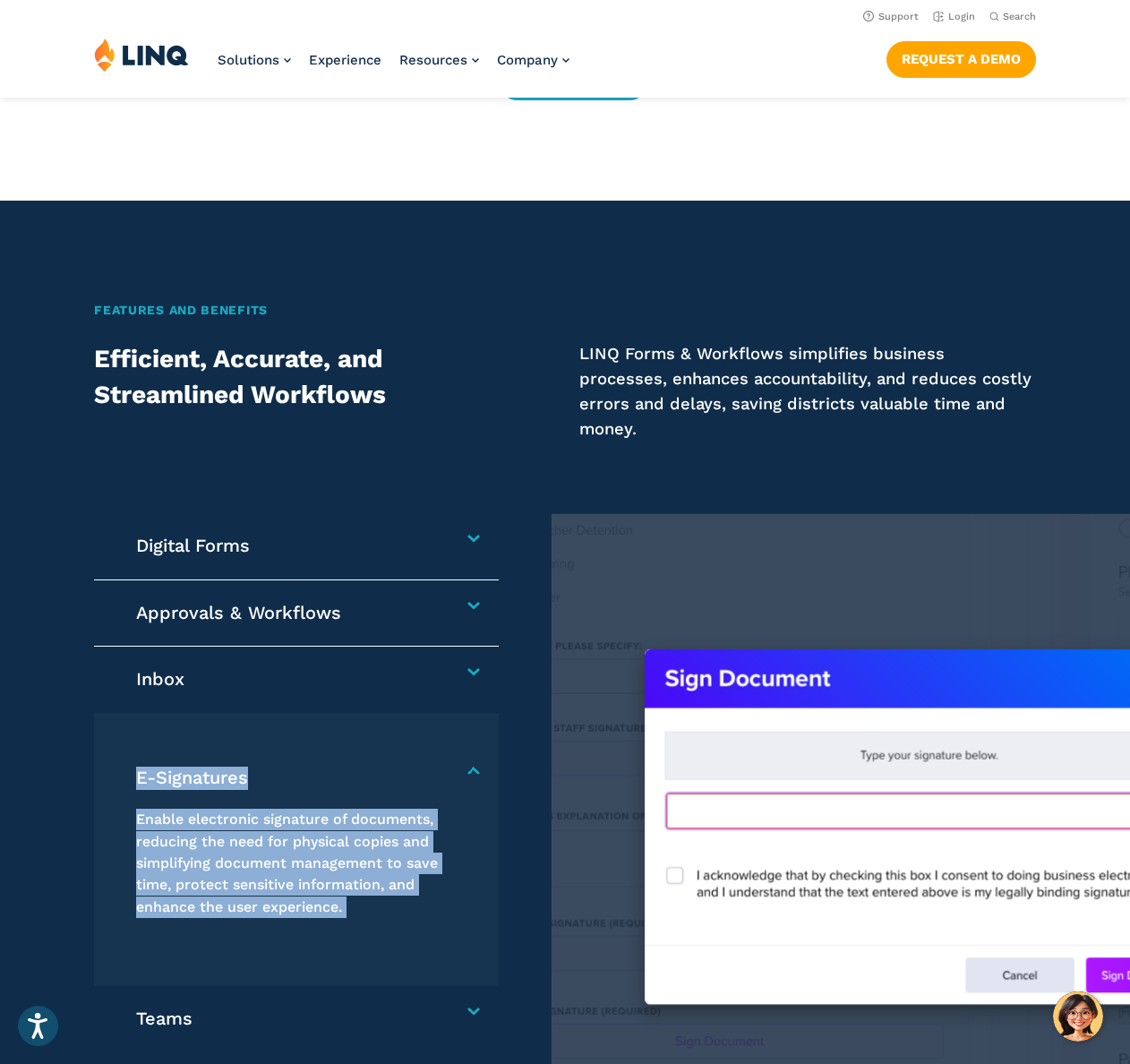 drag, startPoint x: 318, startPoint y: 898, endPoint x: 135, endPoint y: 780, distance: 217.74526 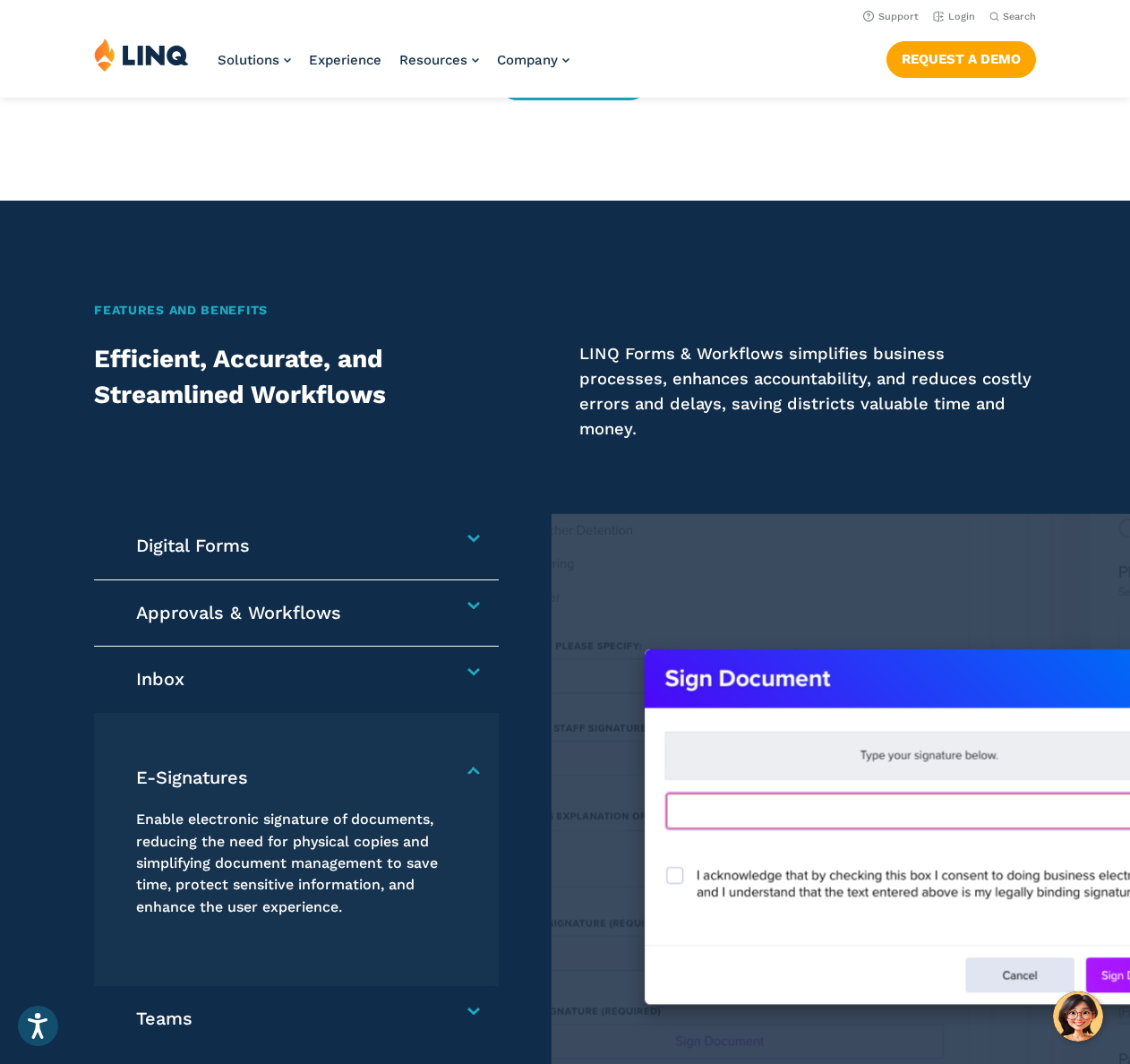 click on "Teams
Create unique teams for various departments and projects to foster collaboration, improve communication, share knowledge, and achieve common goals." at bounding box center [296, 1019] 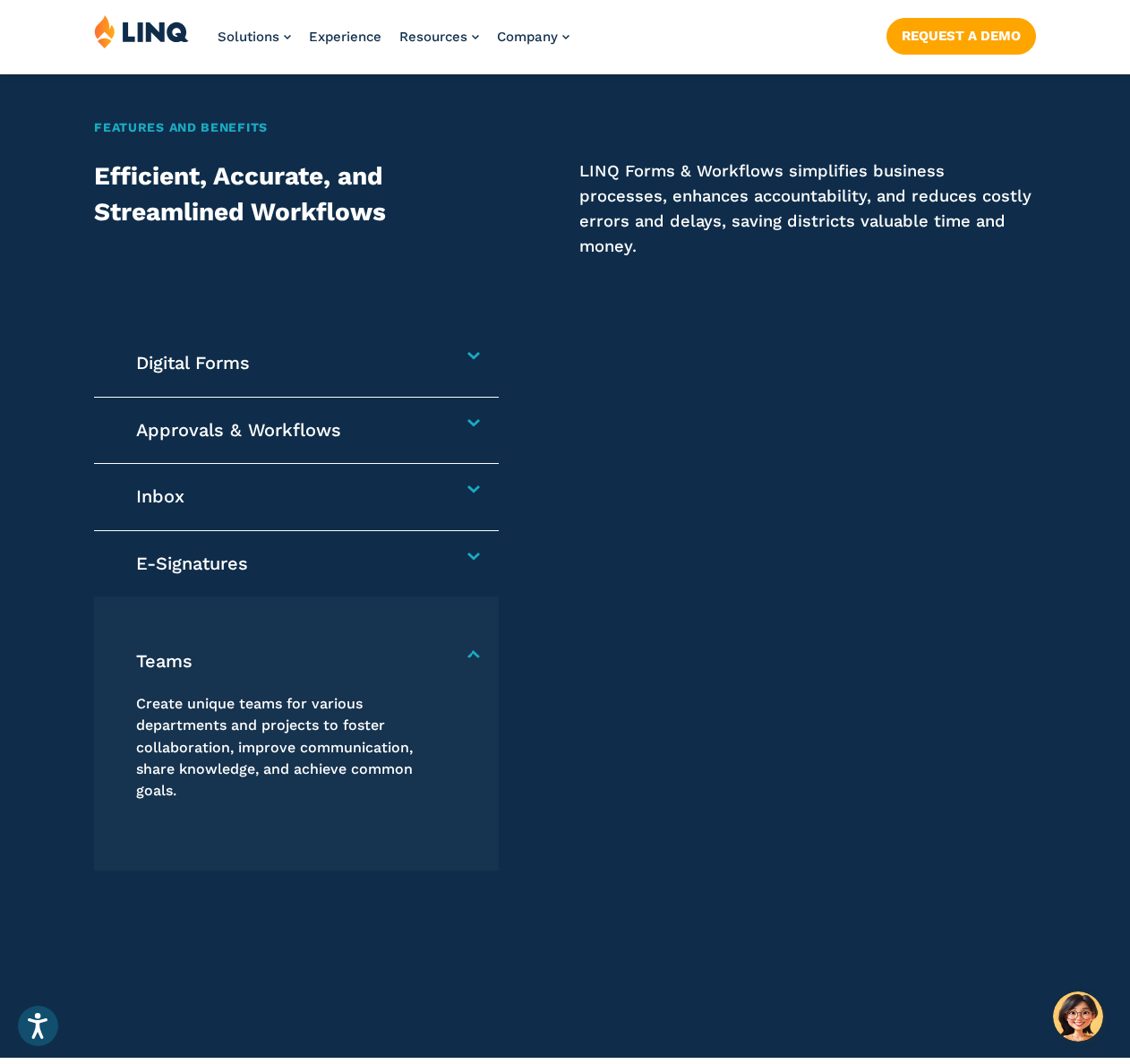 scroll, scrollTop: 1164, scrollLeft: 0, axis: vertical 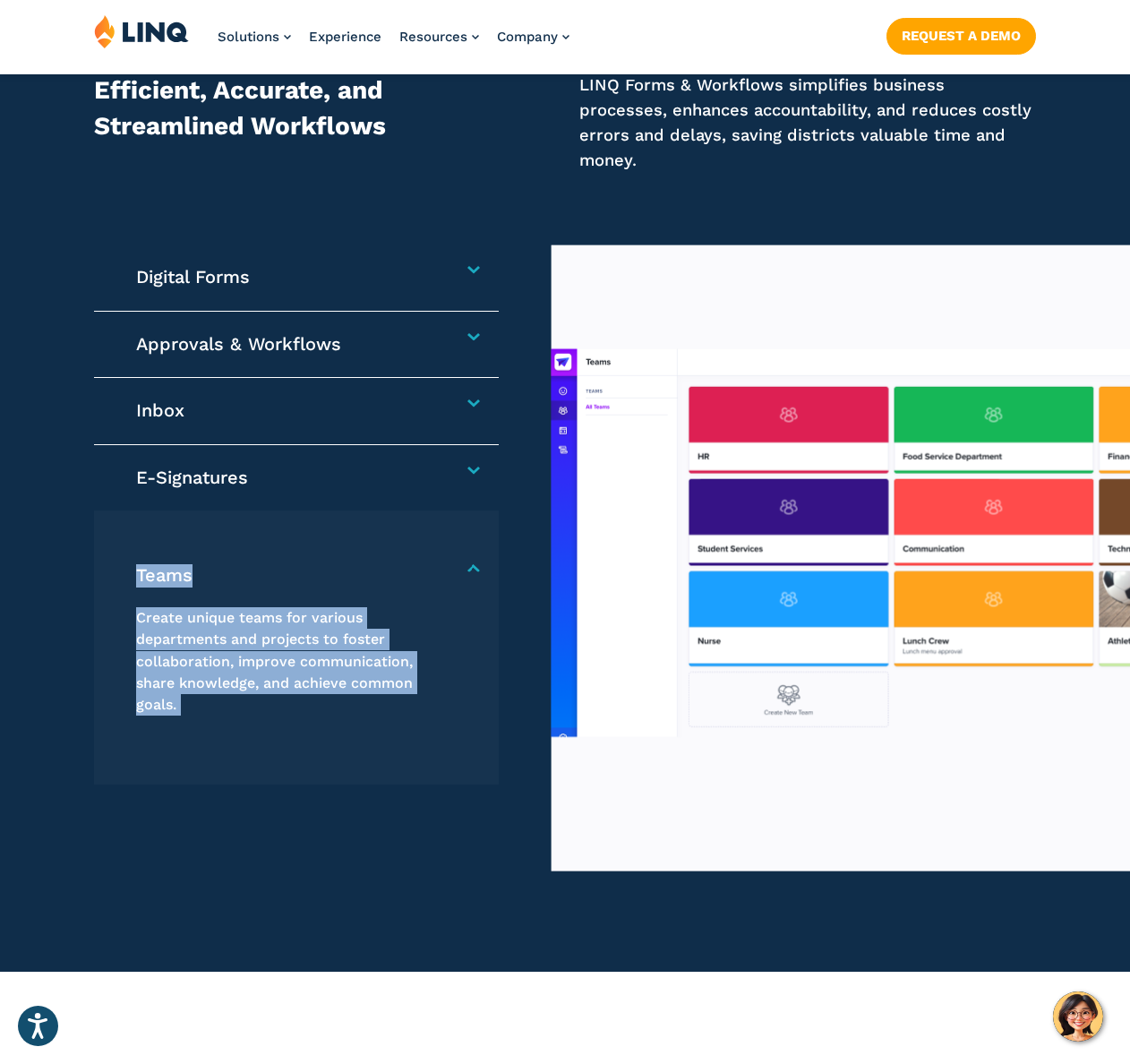 drag, startPoint x: 197, startPoint y: 716, endPoint x: 133, endPoint y: 585, distance: 145.79781 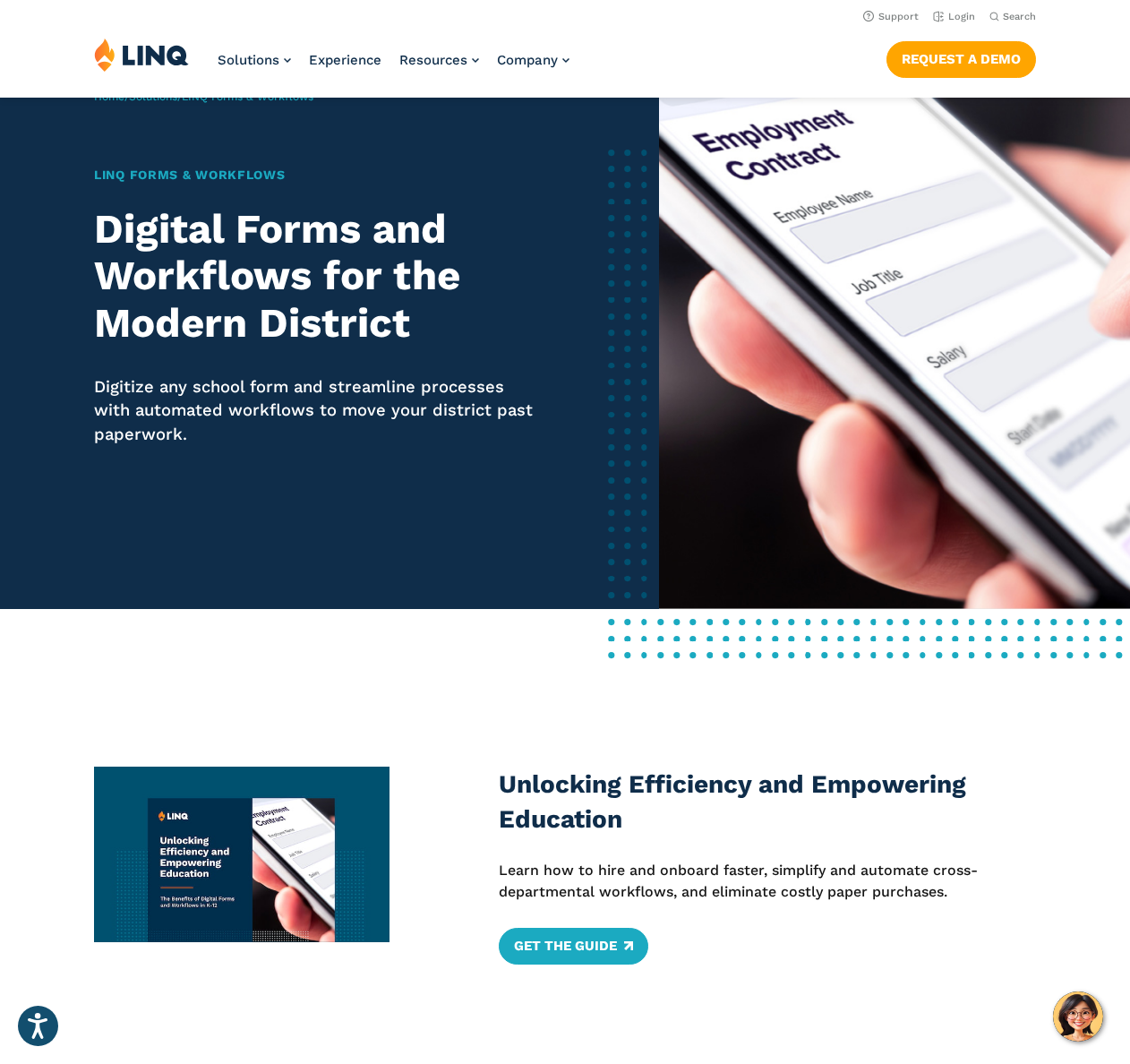 scroll, scrollTop: 0, scrollLeft: 0, axis: both 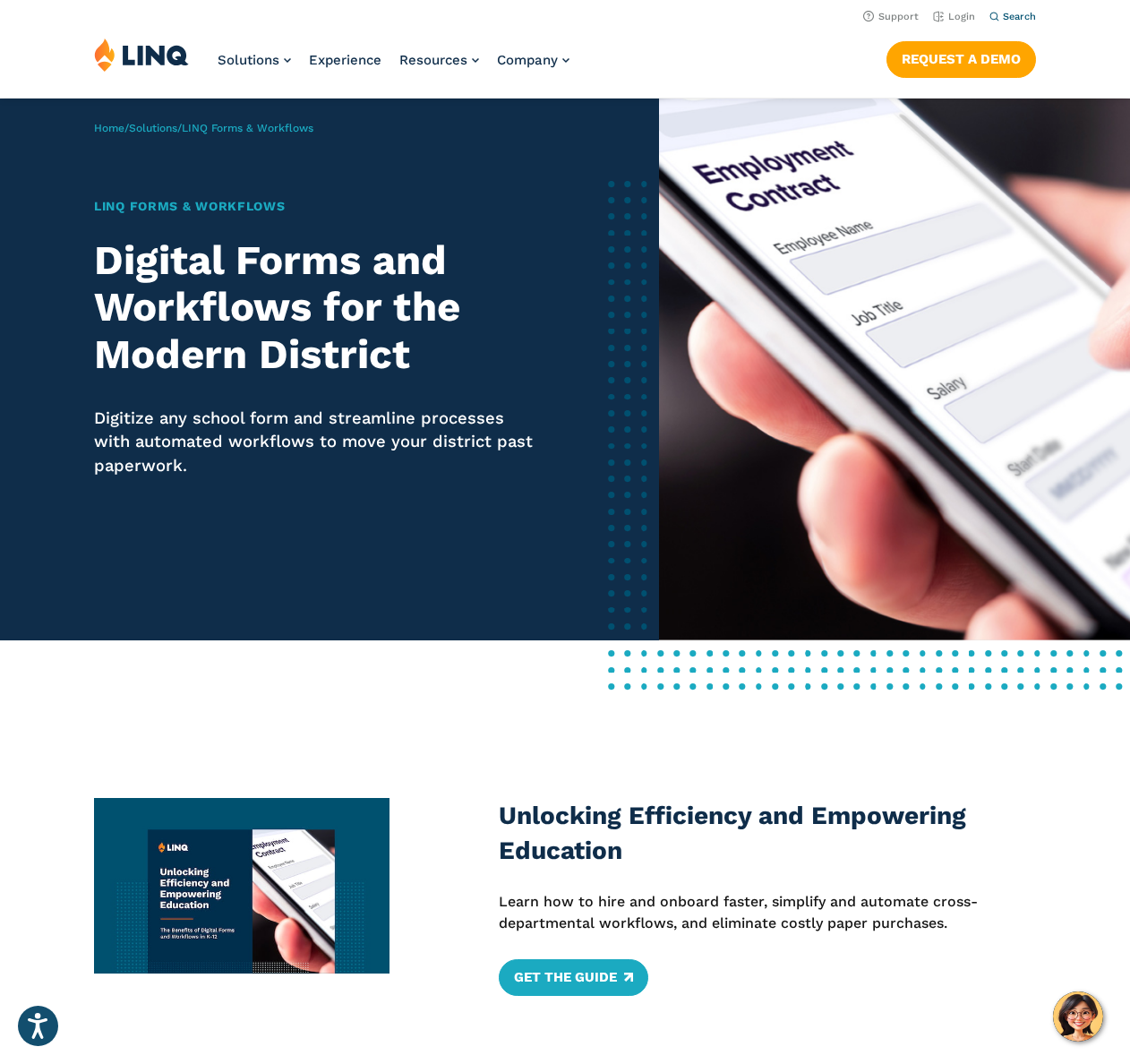 click on "Search" at bounding box center (1019, 16) 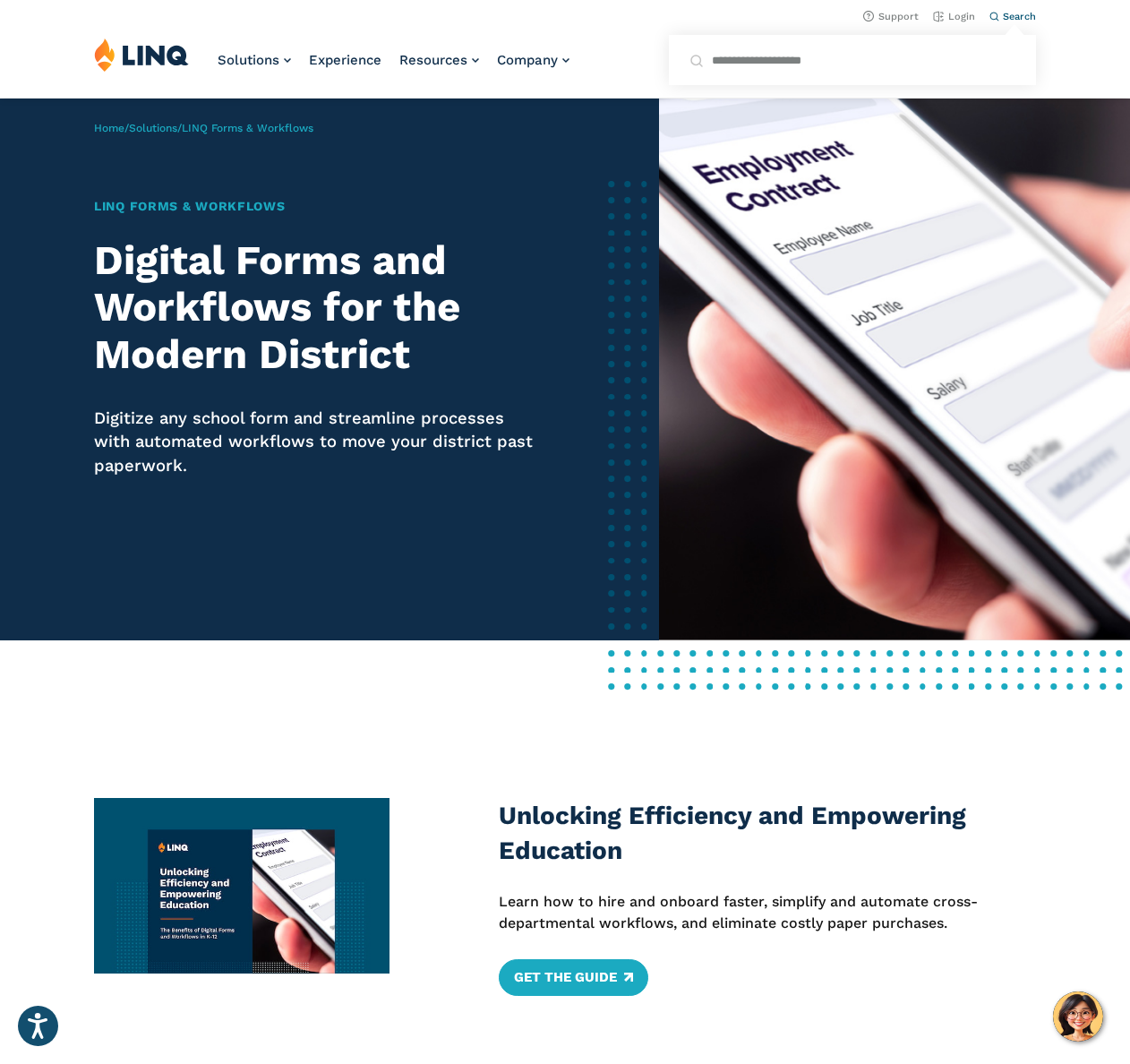 type on "**********" 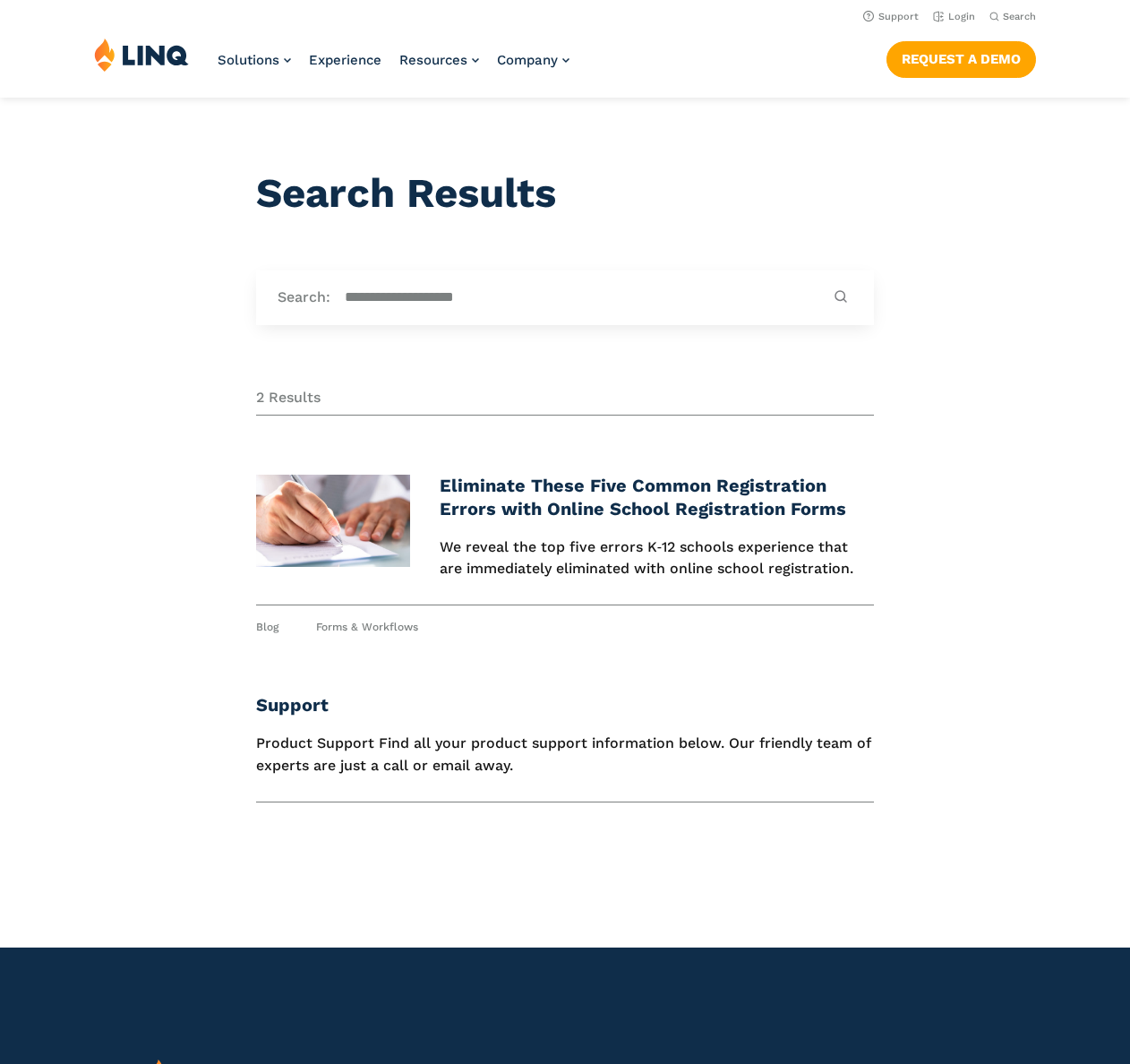 scroll, scrollTop: 0, scrollLeft: 0, axis: both 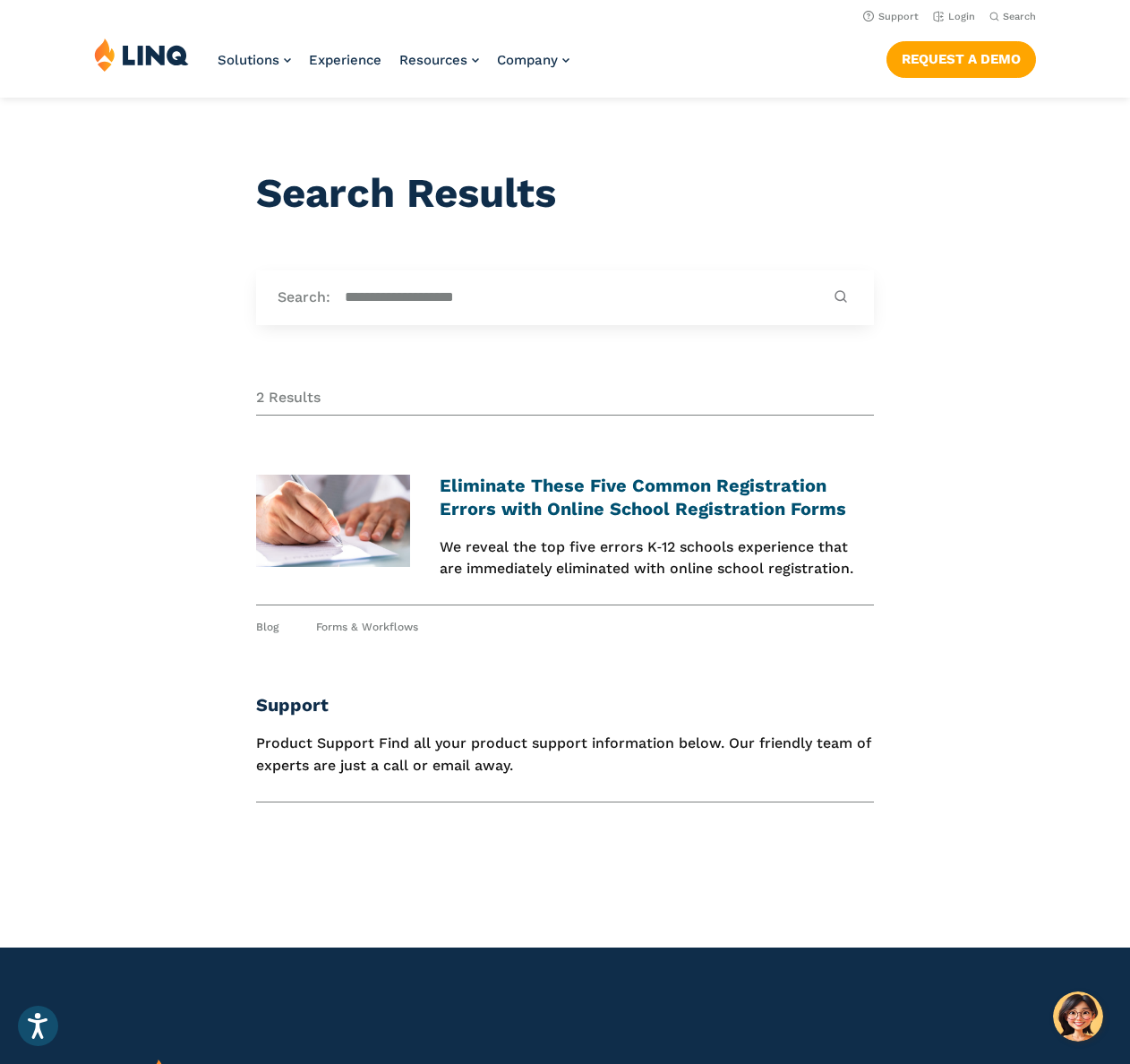 click on "Eliminate These Five Common Registration Errors with Online School Registration Forms" at bounding box center [643, 497] 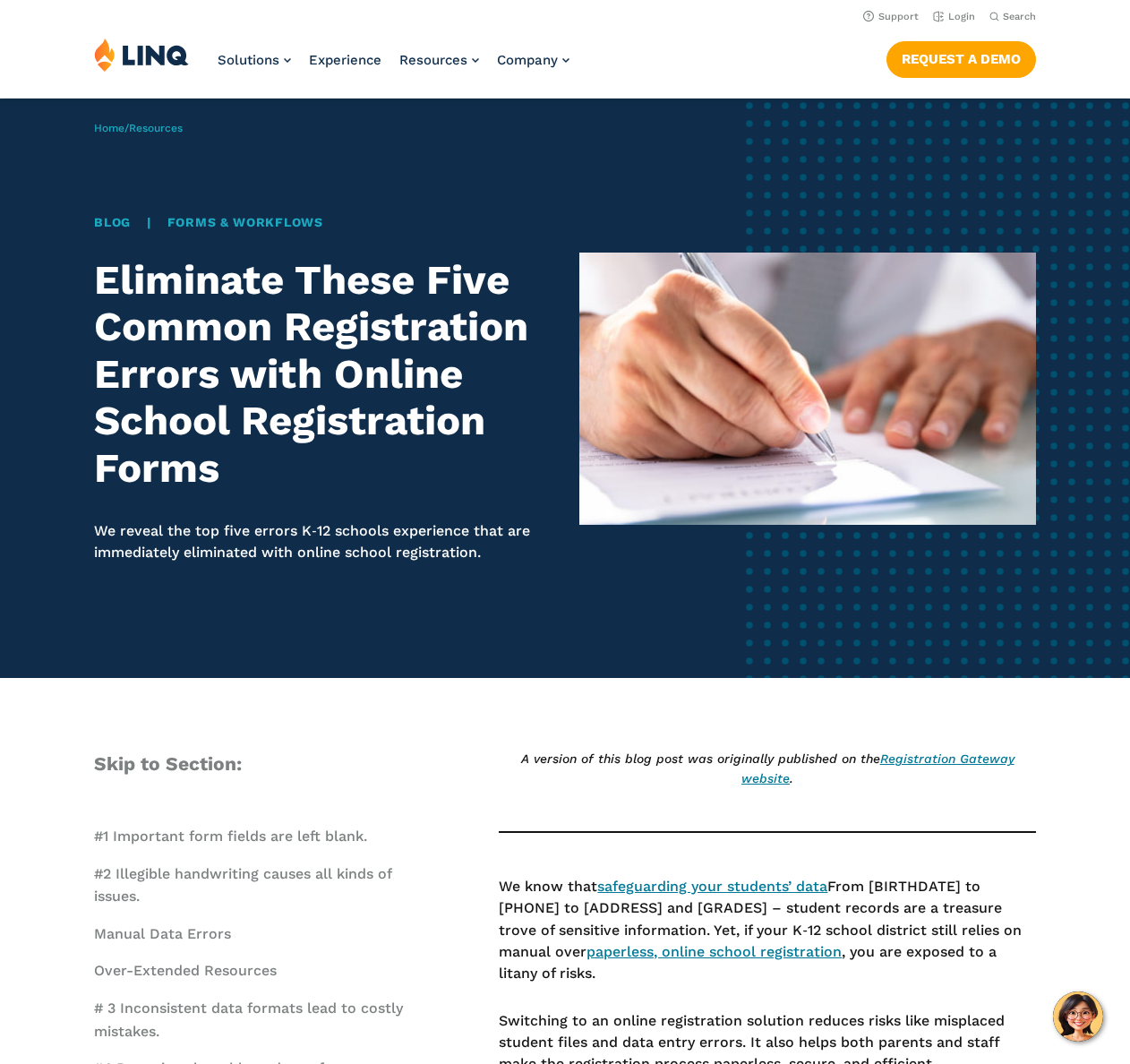 scroll, scrollTop: 0, scrollLeft: 0, axis: both 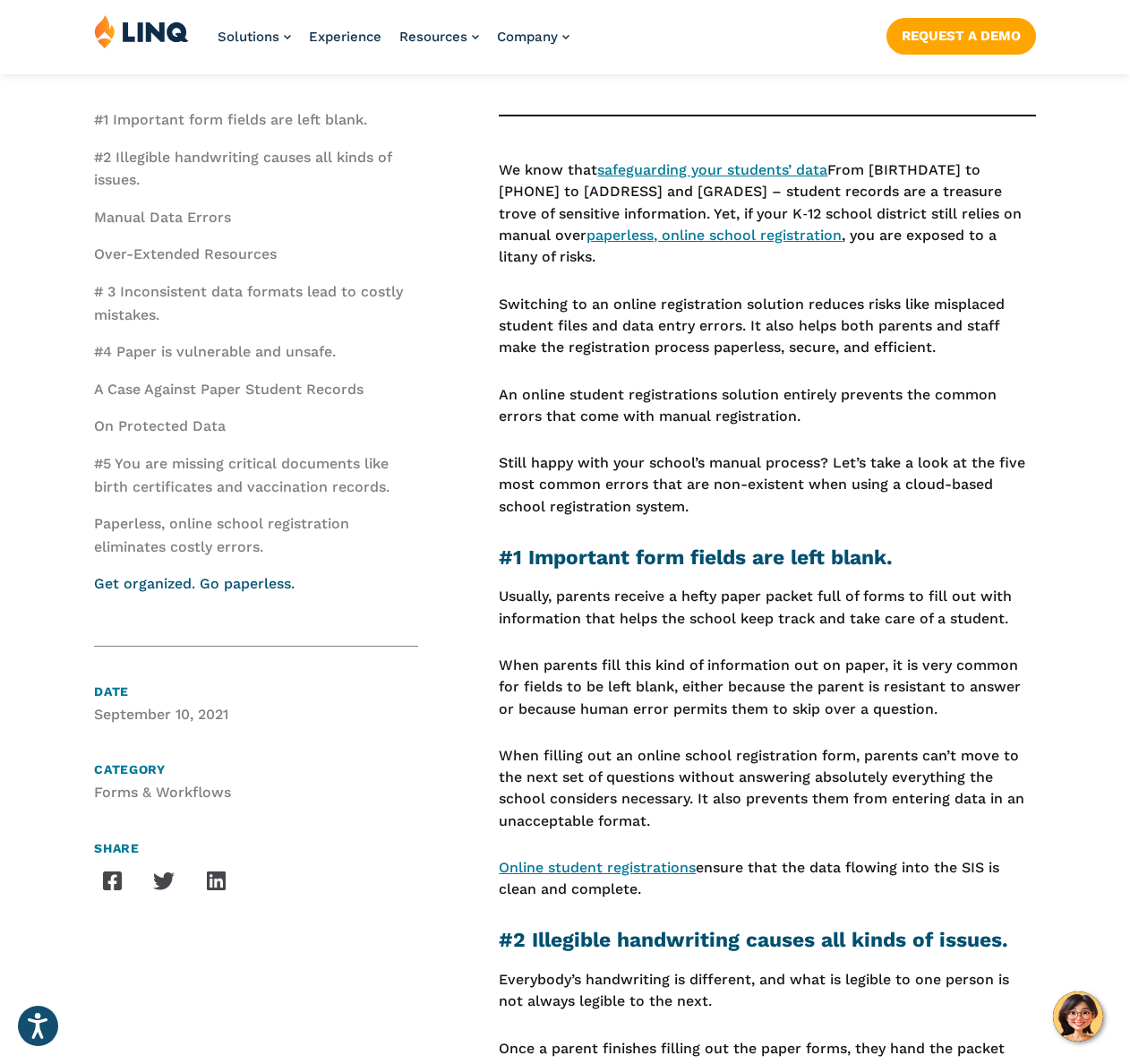 click on "Get organized. Go paperless." at bounding box center [194, 583] 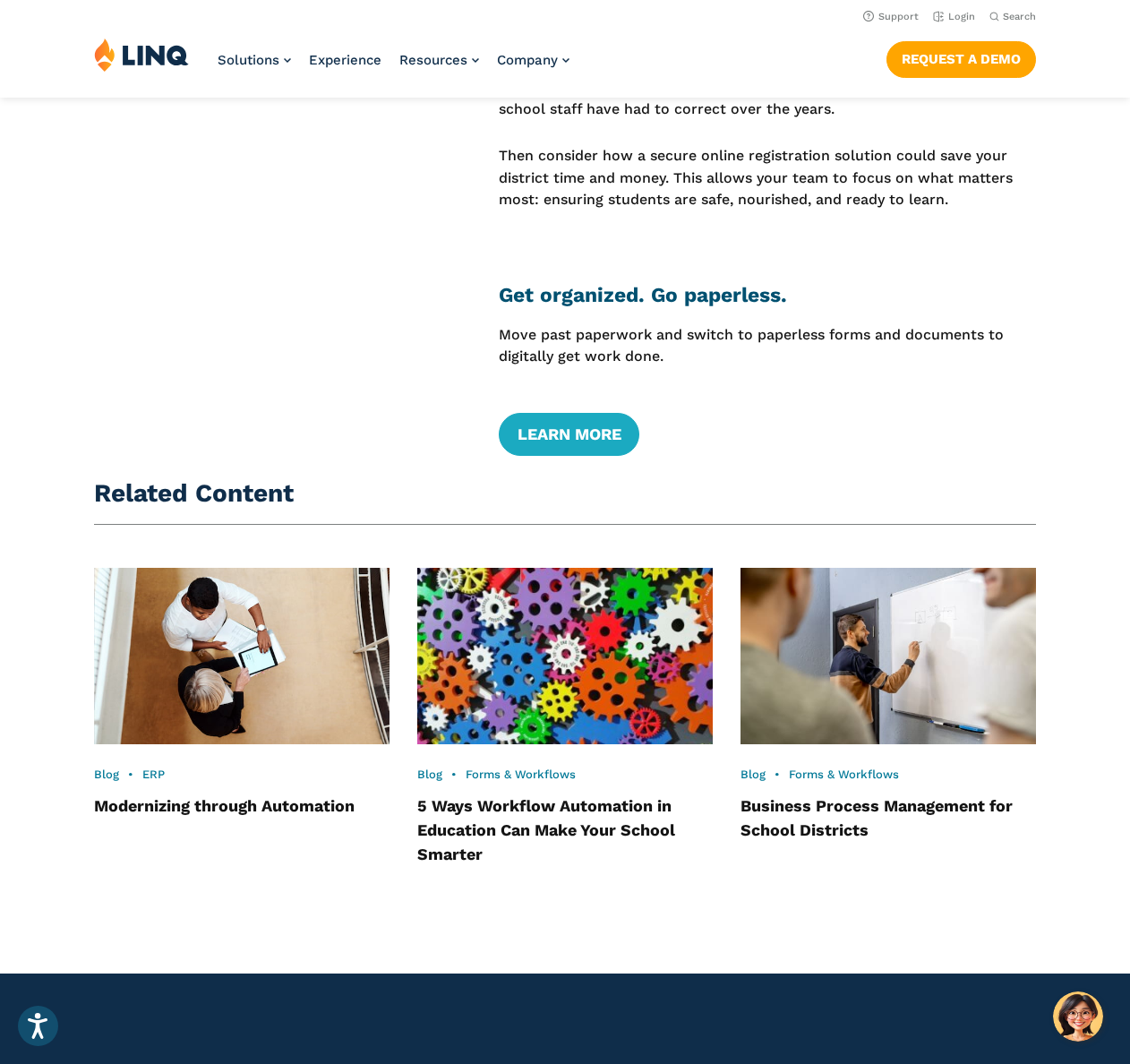 scroll, scrollTop: 4172, scrollLeft: 0, axis: vertical 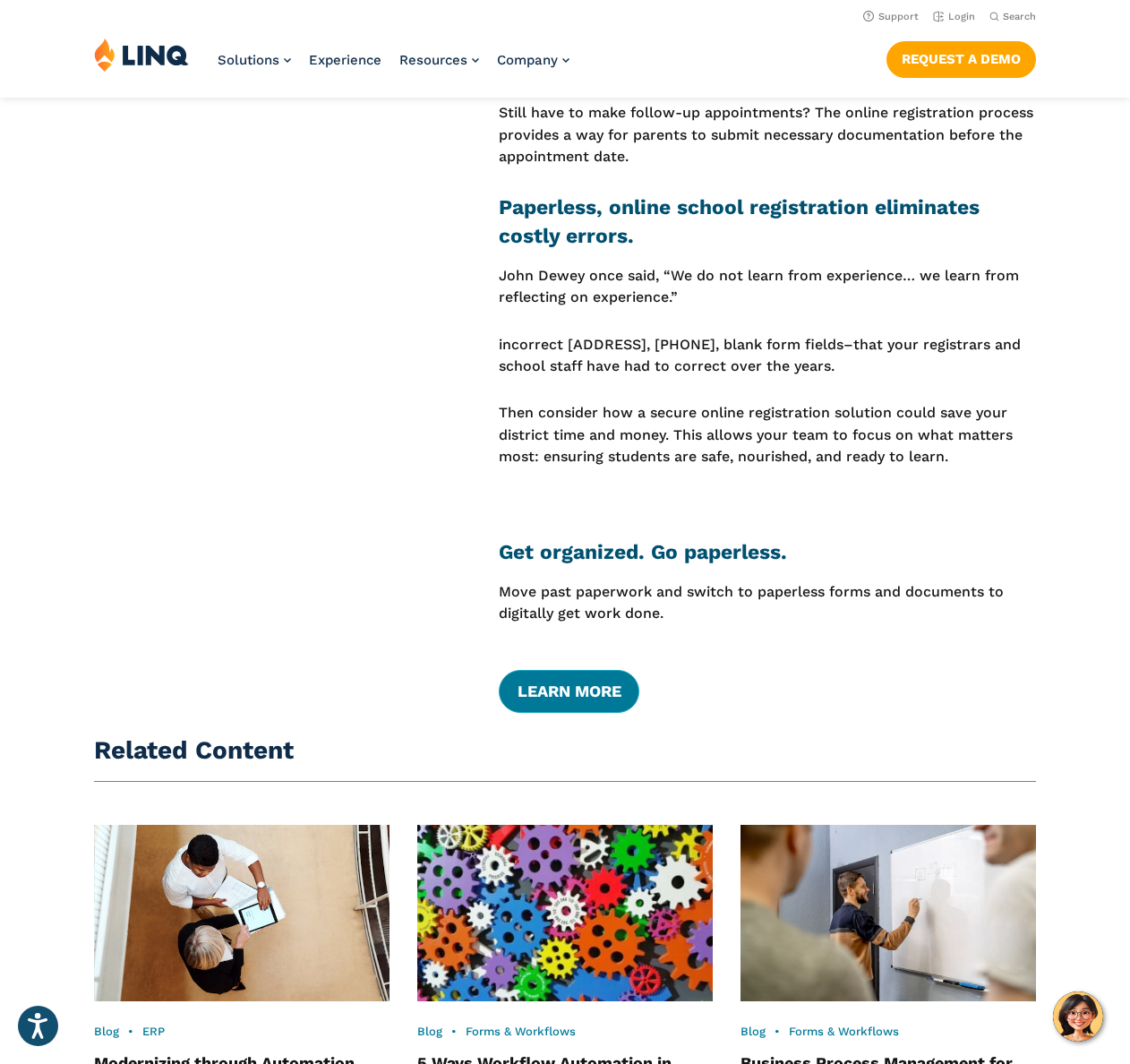 click on "Learn More" at bounding box center (569, 691) 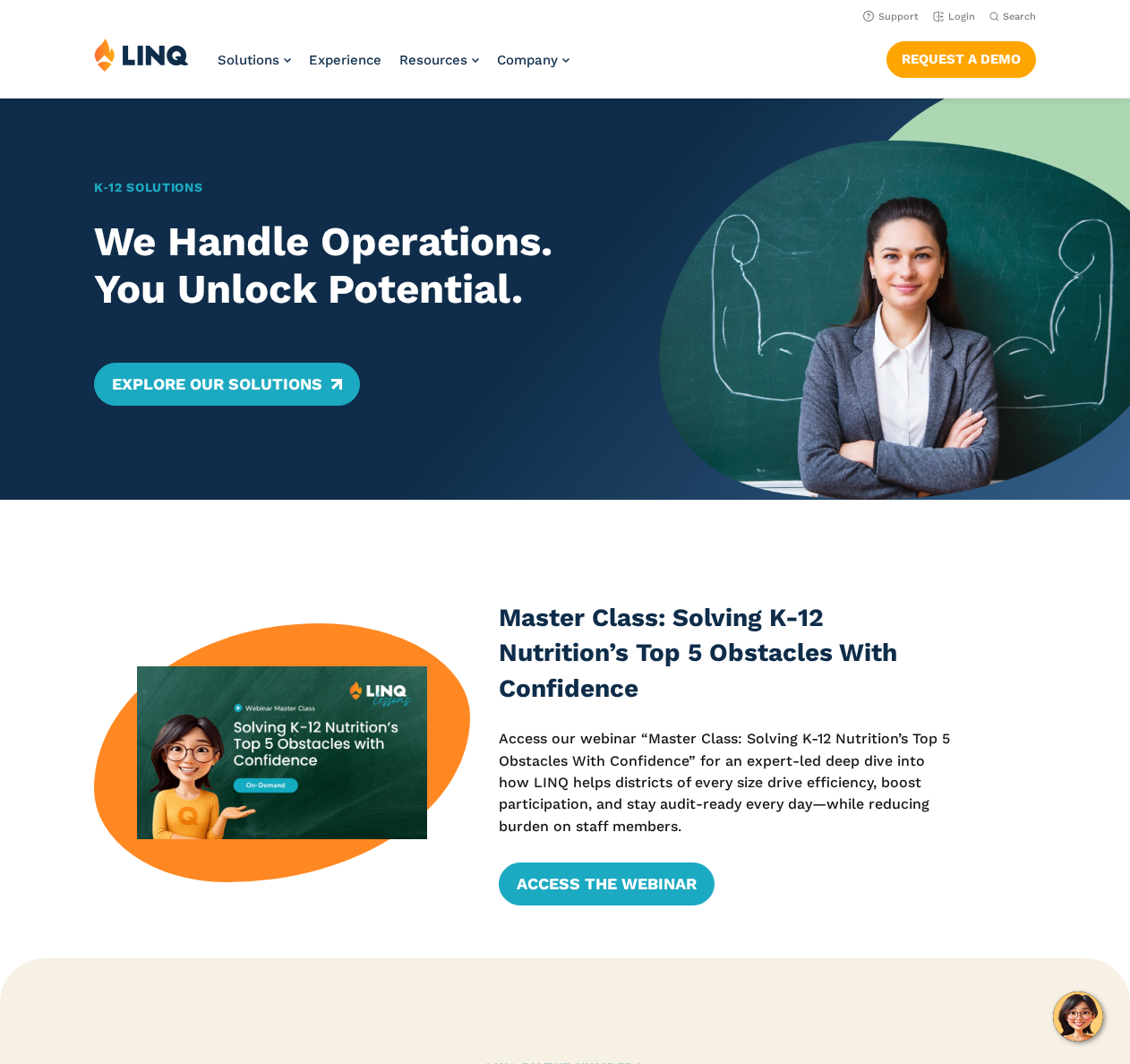 scroll, scrollTop: 0, scrollLeft: 0, axis: both 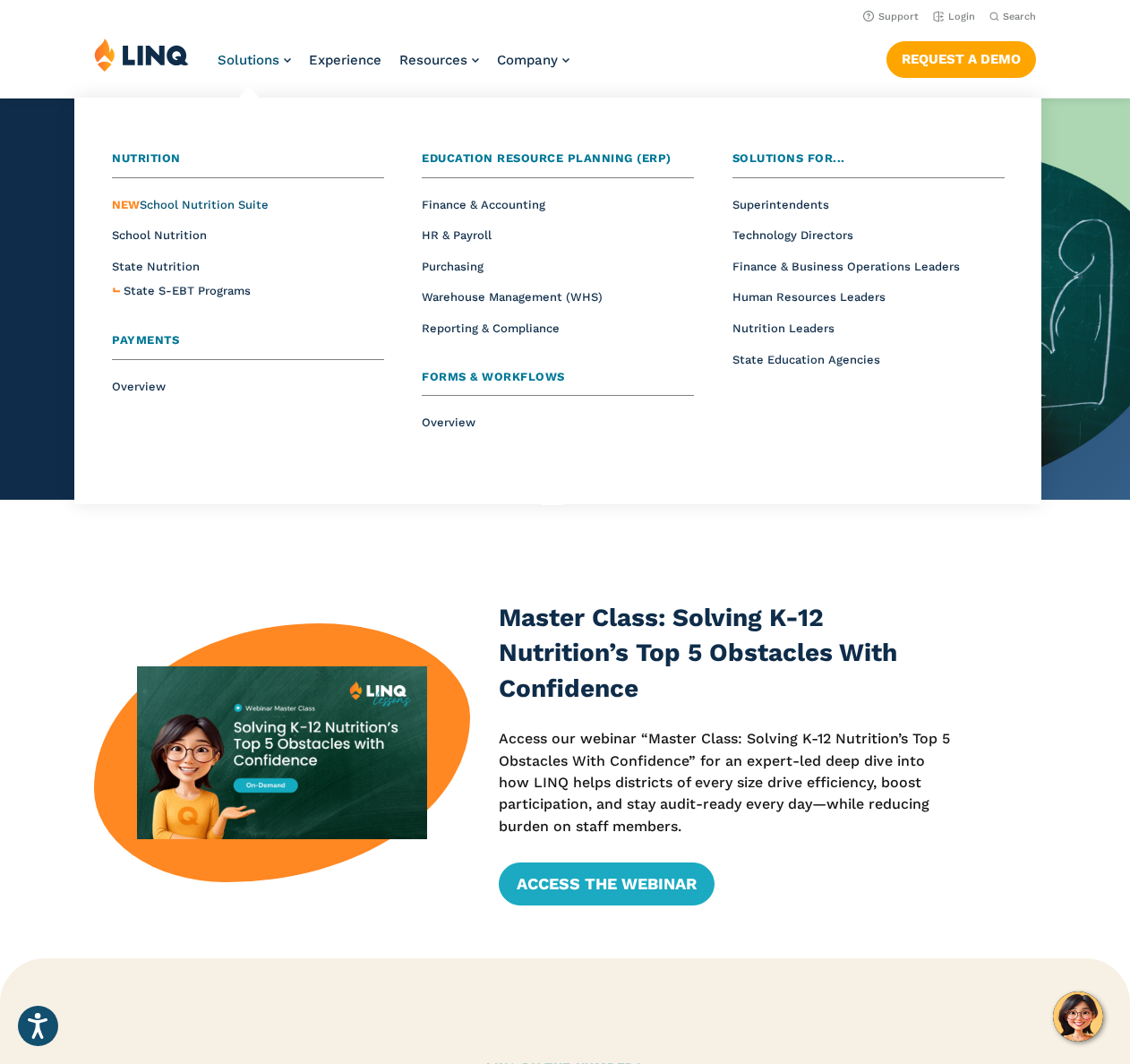 click on "NEW  School Nutrition Suite" at bounding box center (190, 204) 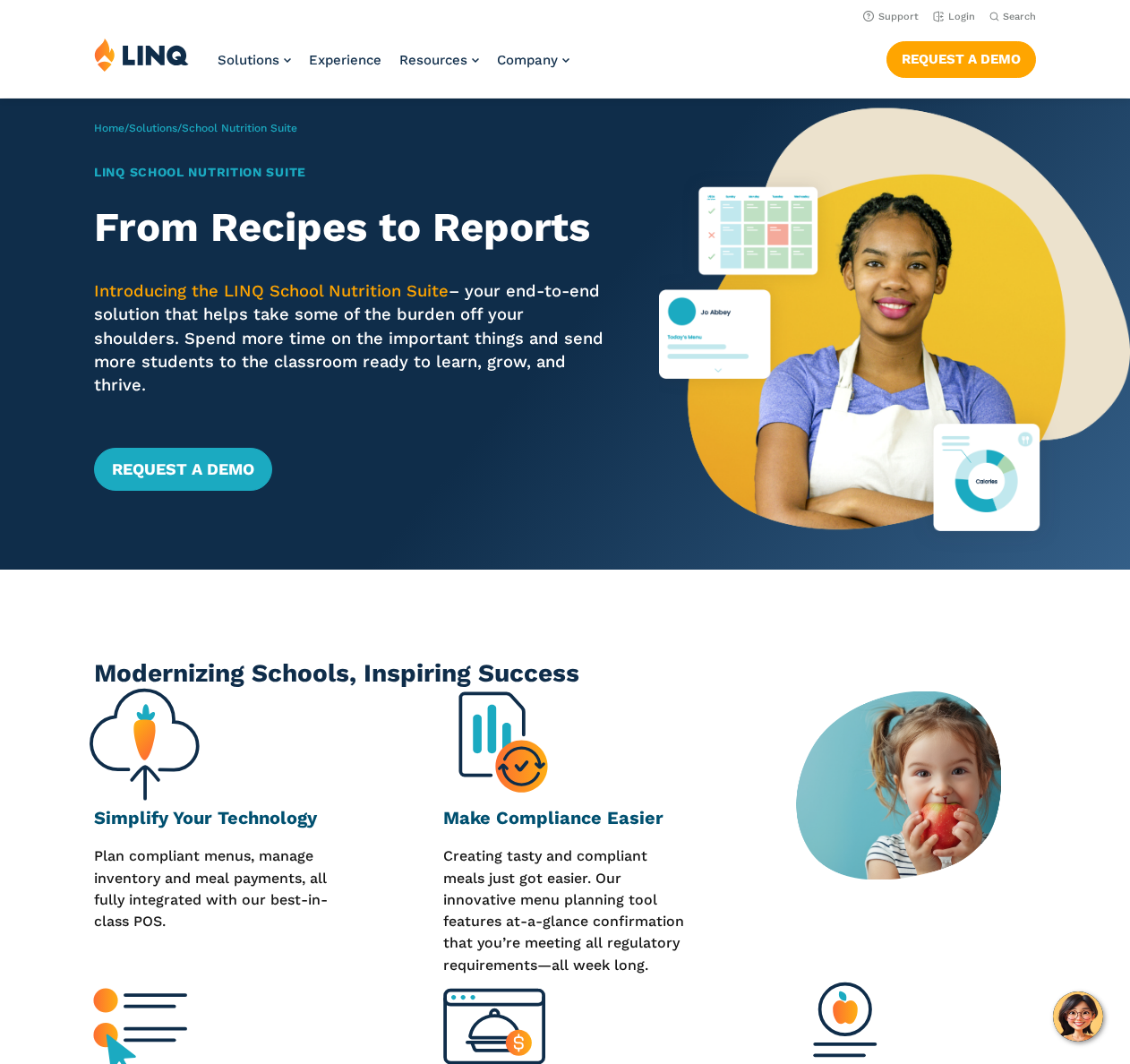 scroll, scrollTop: 0, scrollLeft: 0, axis: both 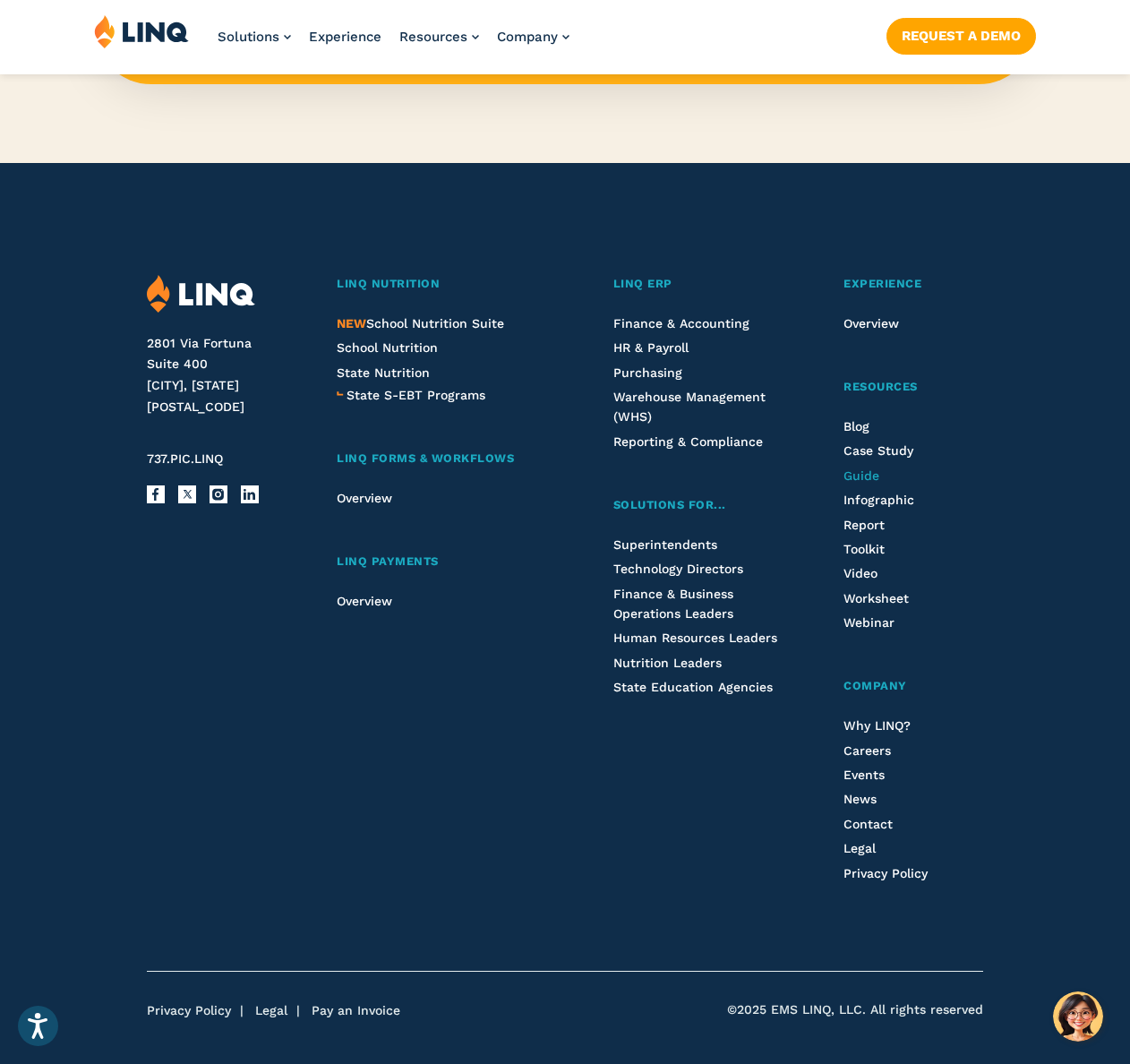 click on "Guide" at bounding box center (861, 476) 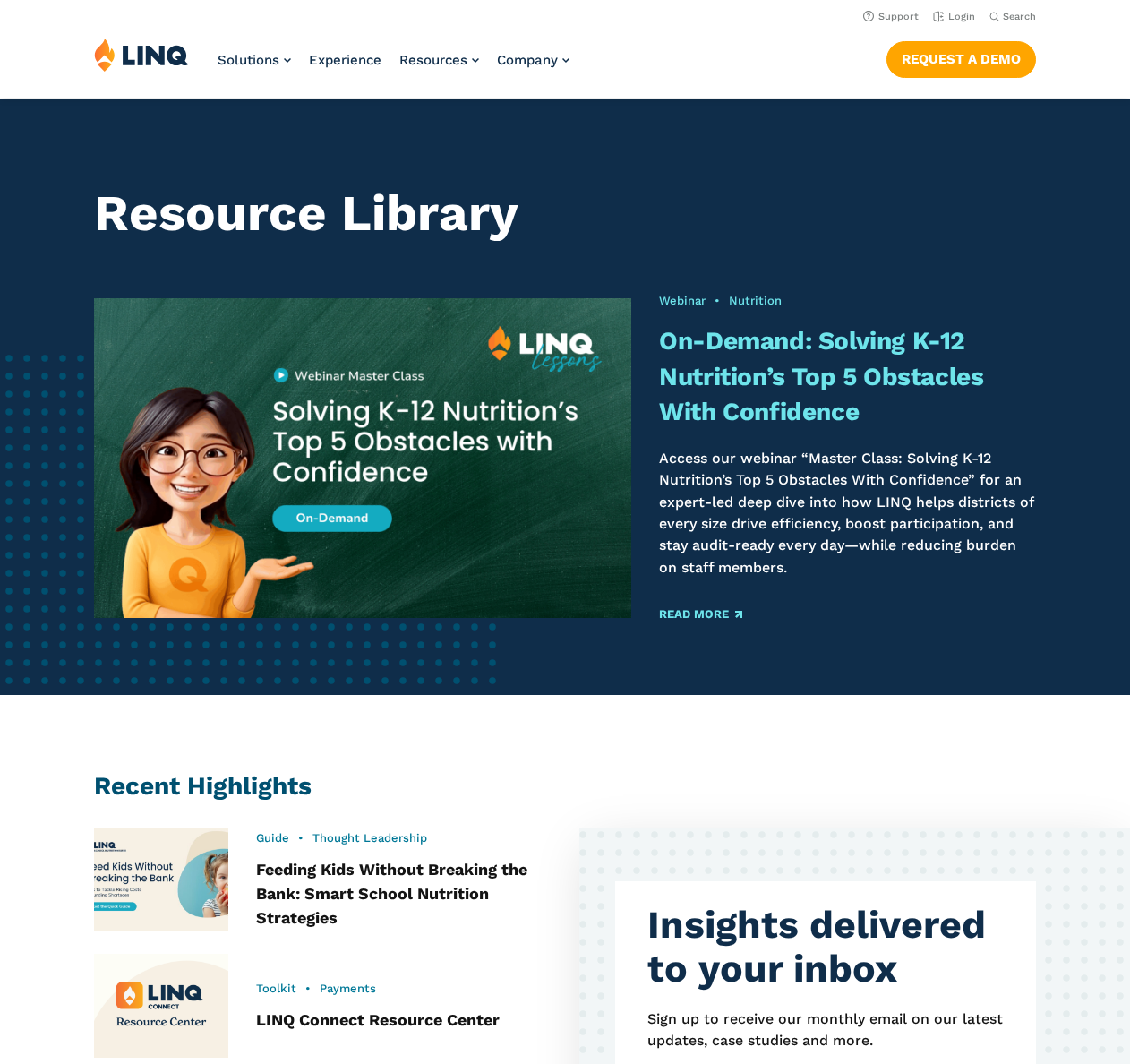 scroll, scrollTop: 0, scrollLeft: 0, axis: both 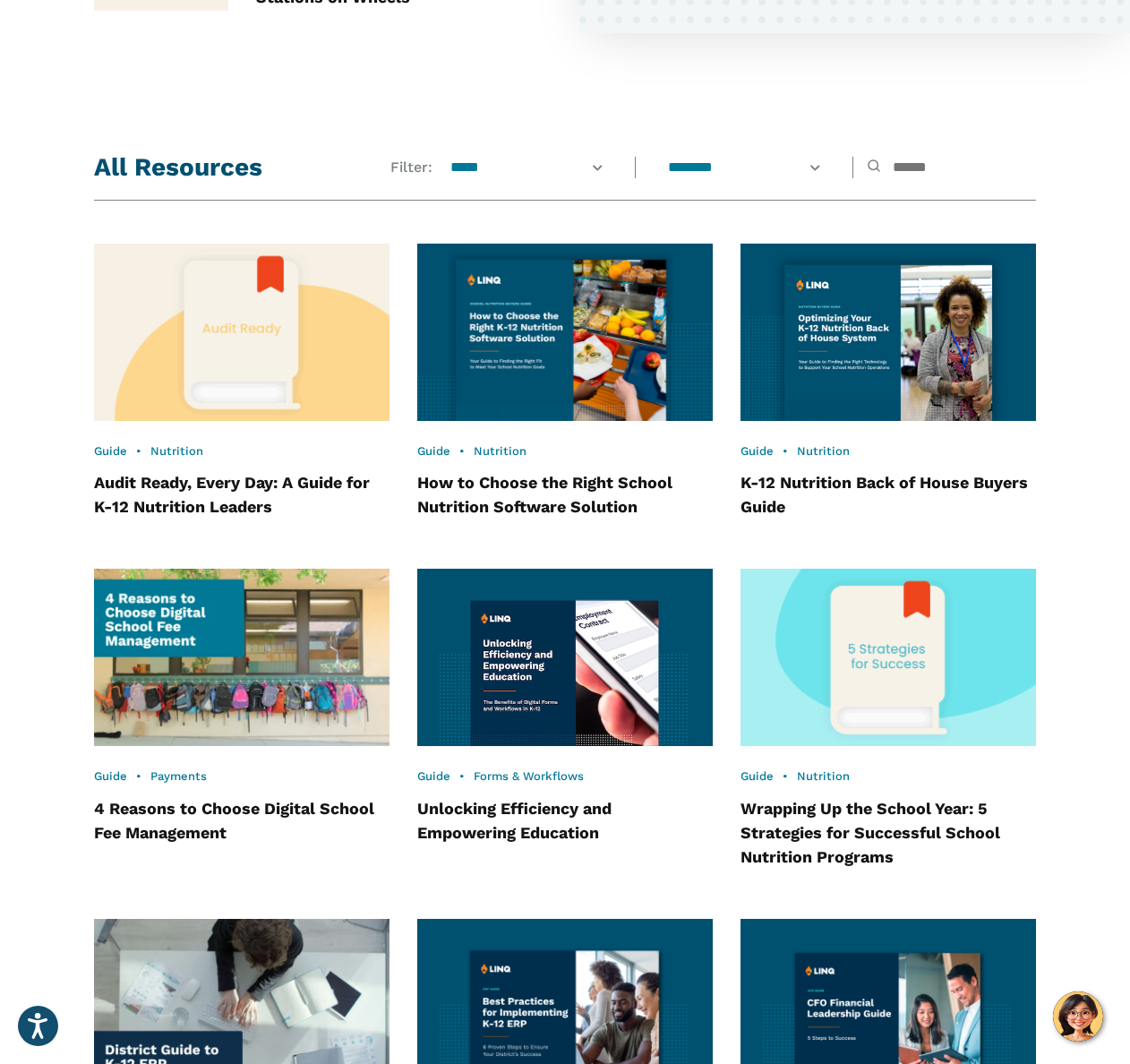 click on "**********" at bounding box center [713, 167] 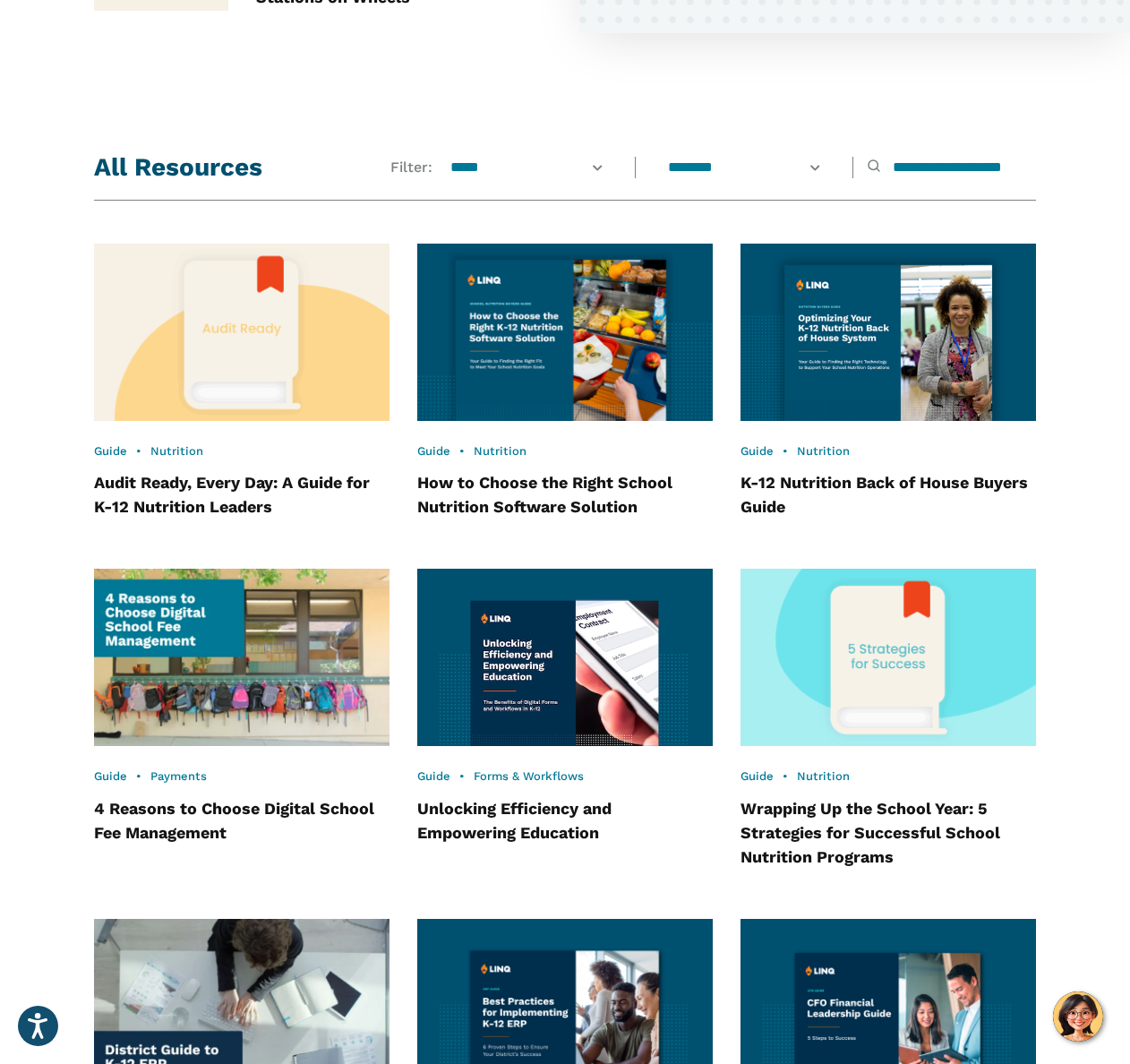 type on "**********" 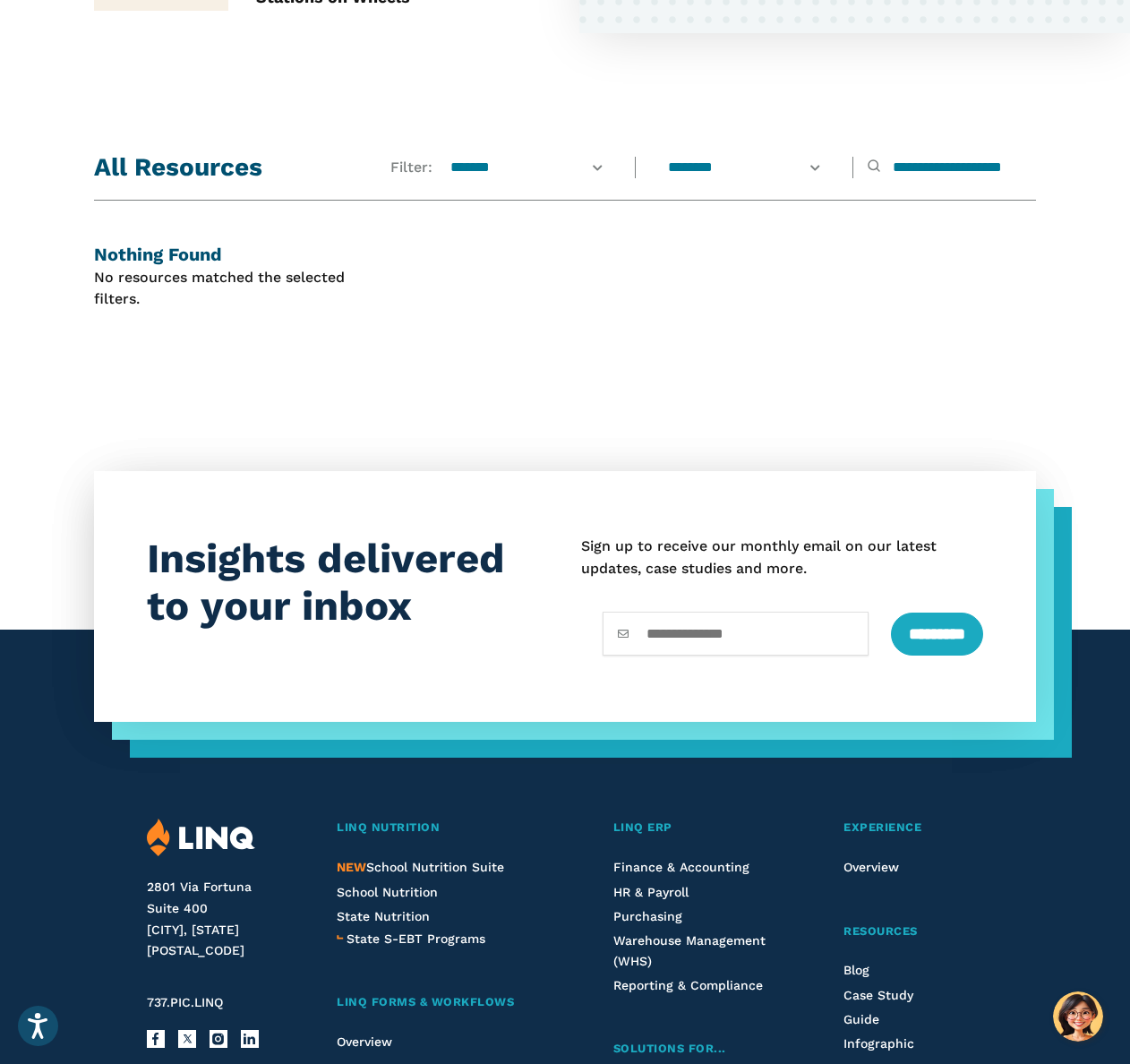 click on "**********" at bounding box center (952, 167) 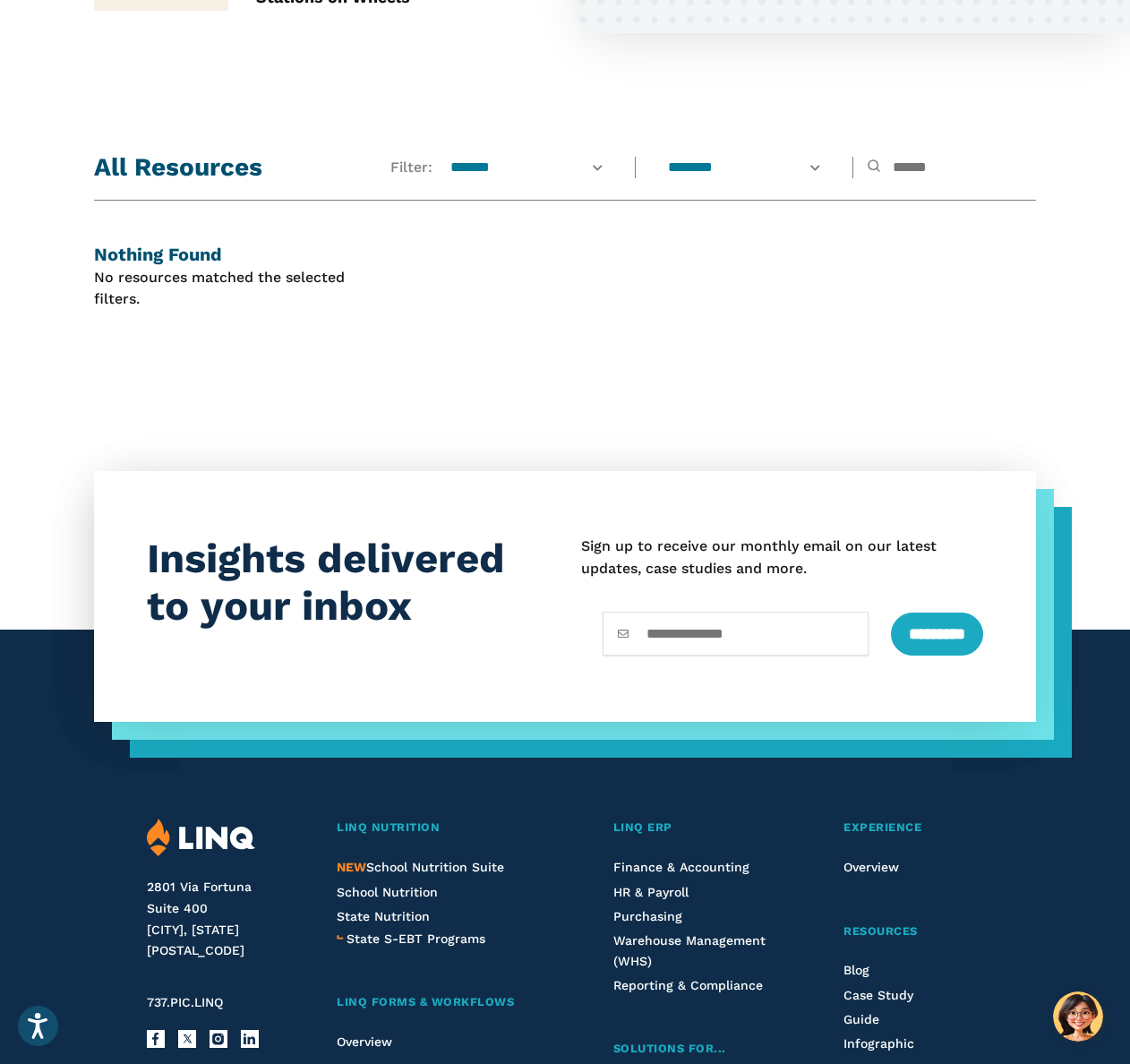 type 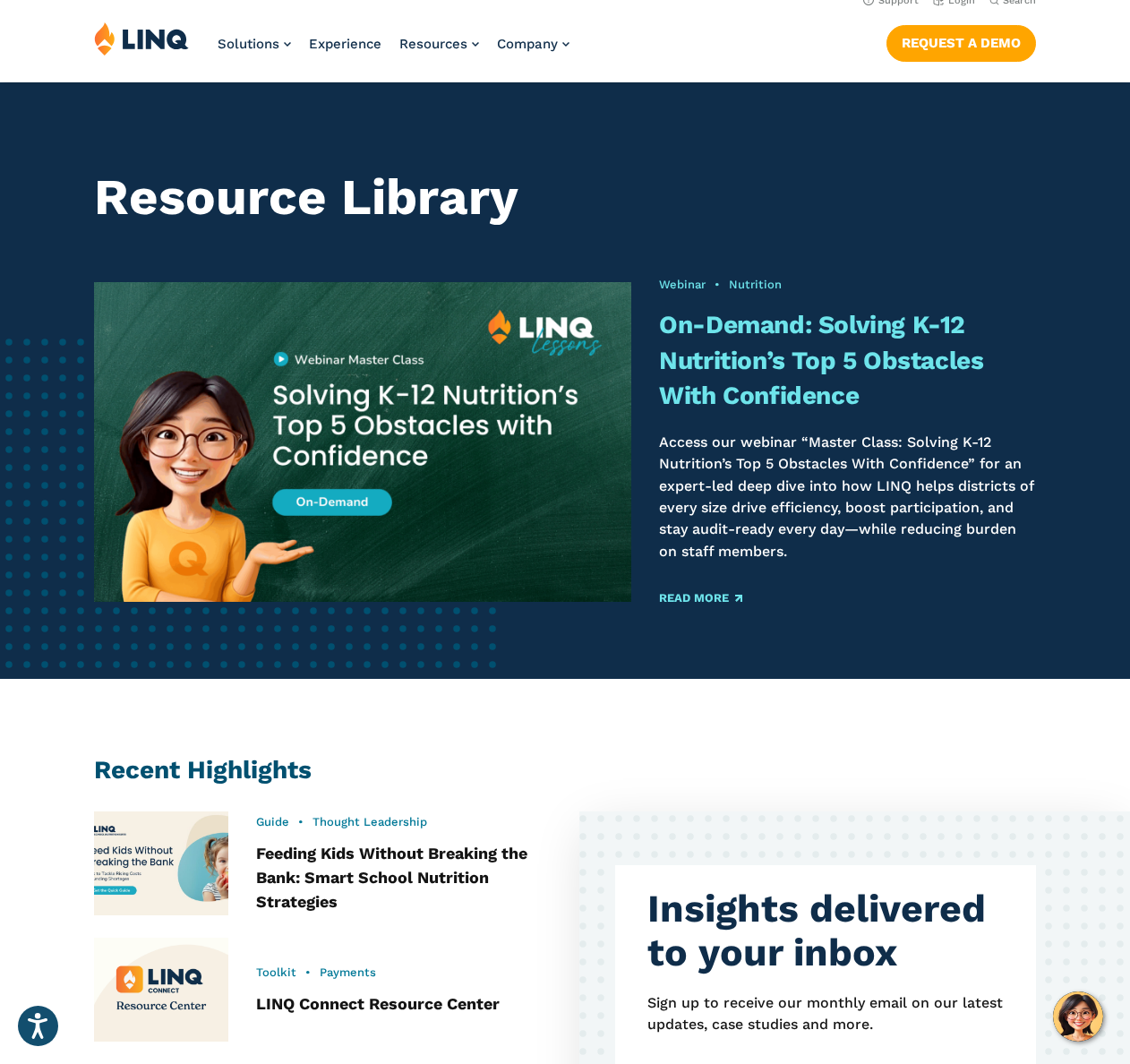 scroll, scrollTop: 0, scrollLeft: 0, axis: both 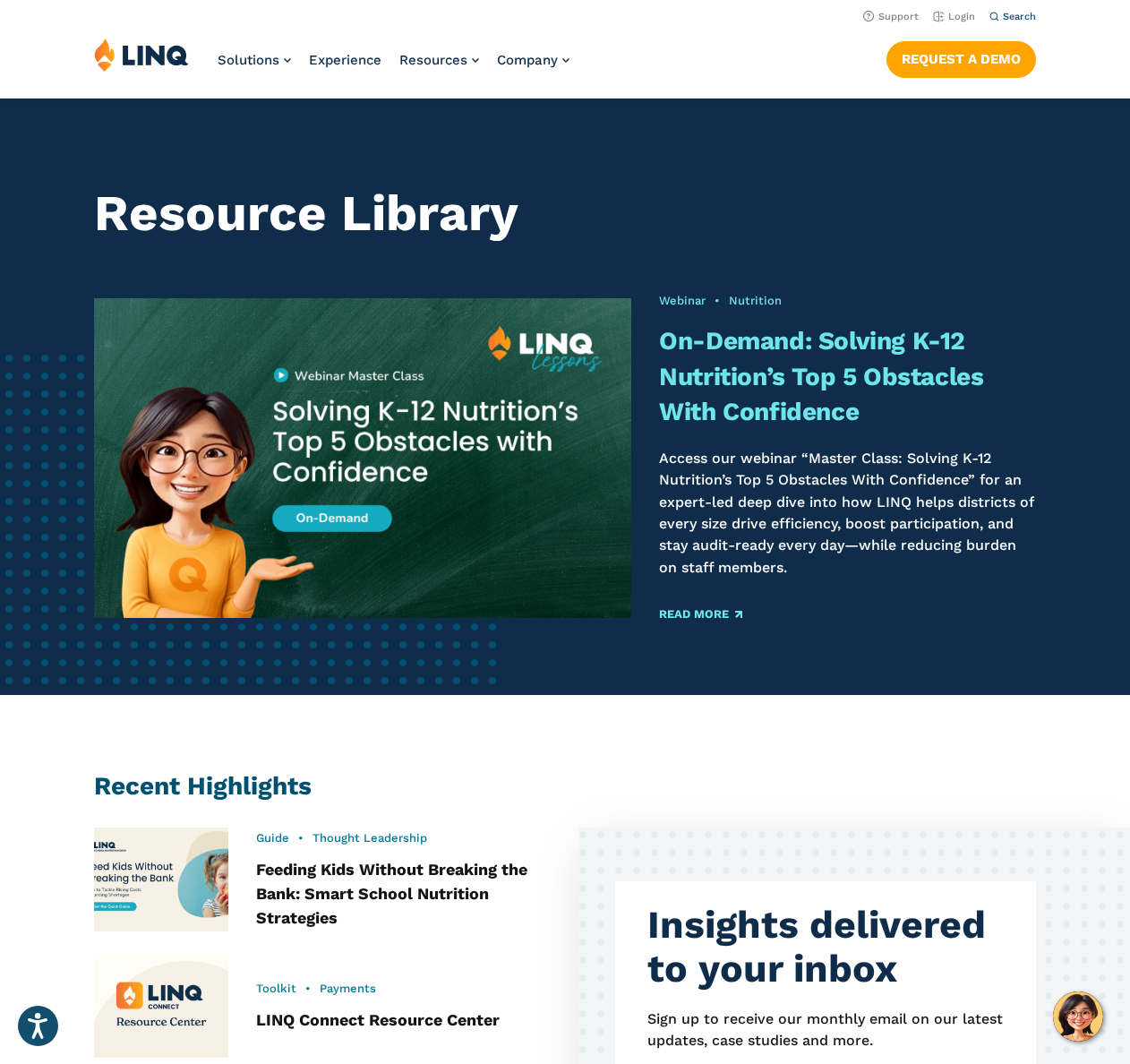 click on "Search" at bounding box center (1019, 16) 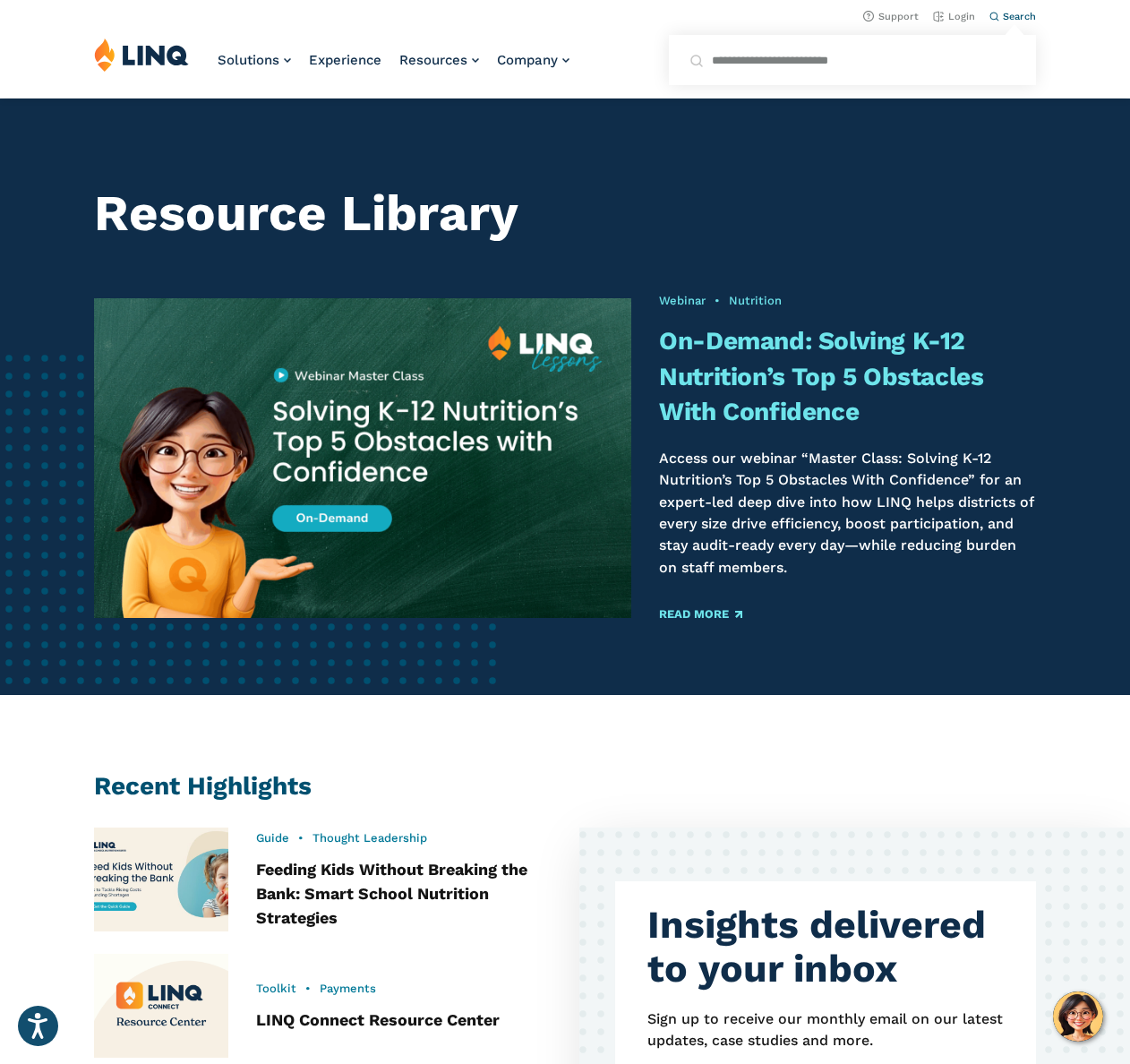type on "**********" 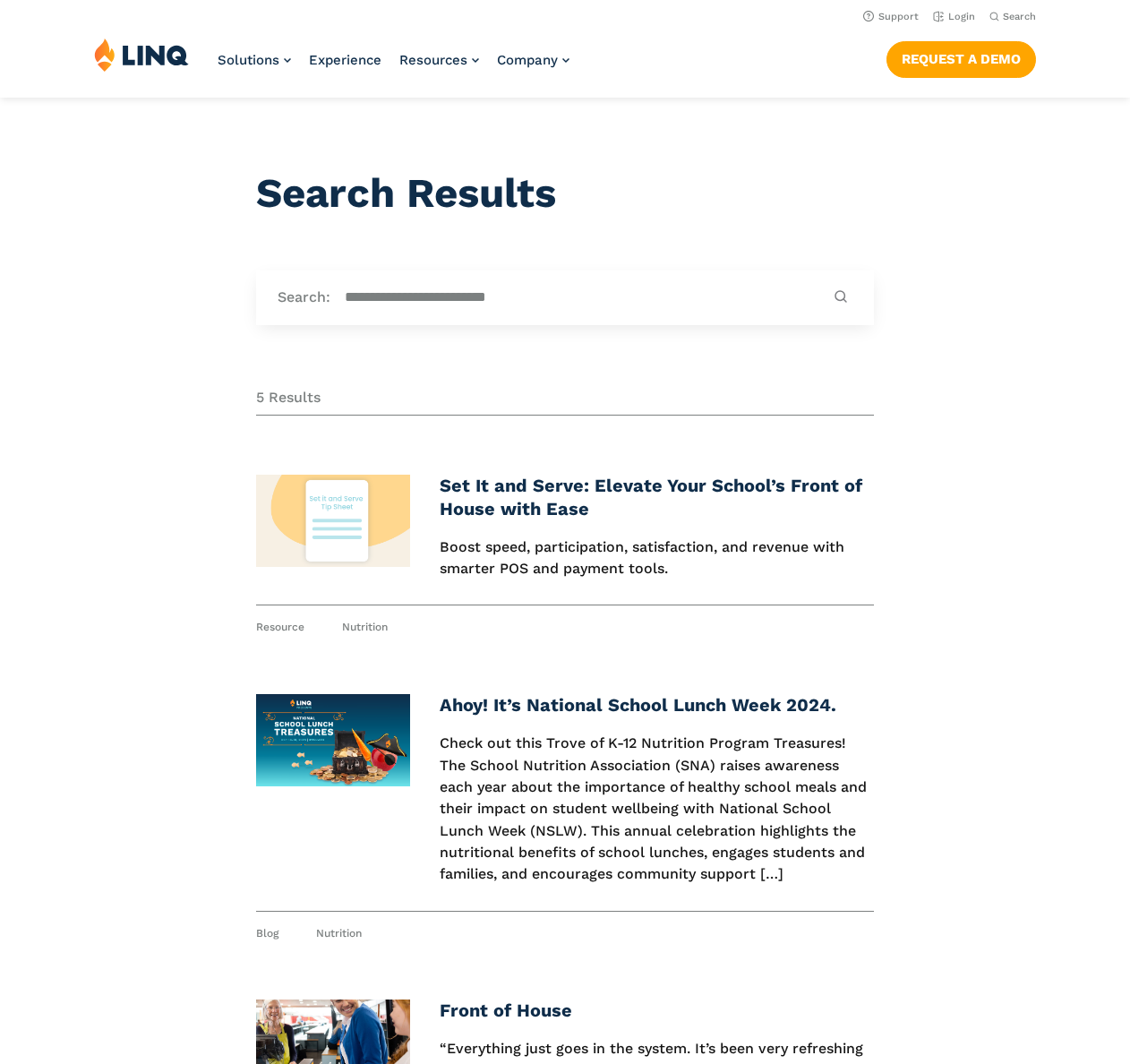 scroll, scrollTop: 0, scrollLeft: 0, axis: both 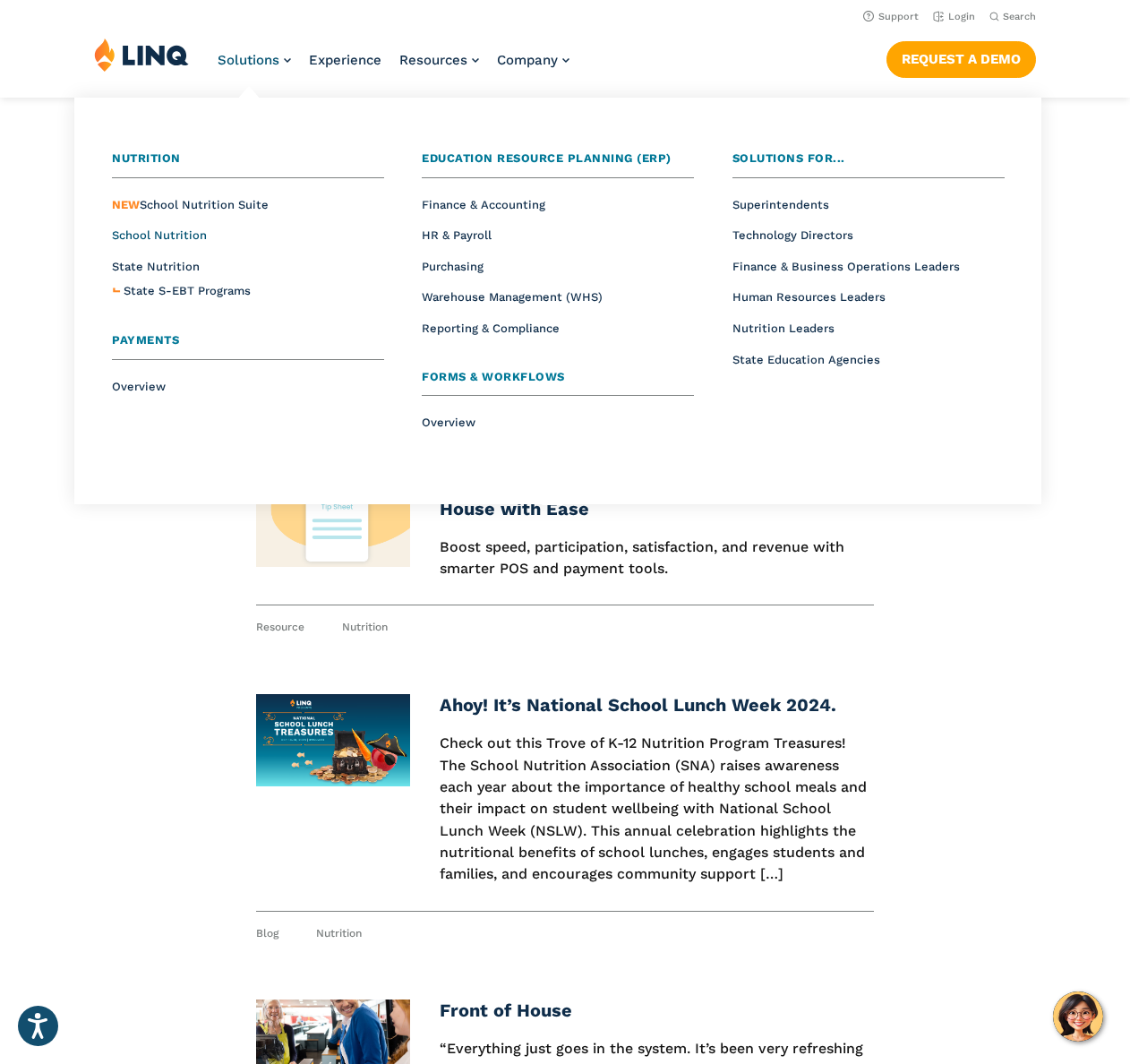click on "School Nutrition" at bounding box center [159, 235] 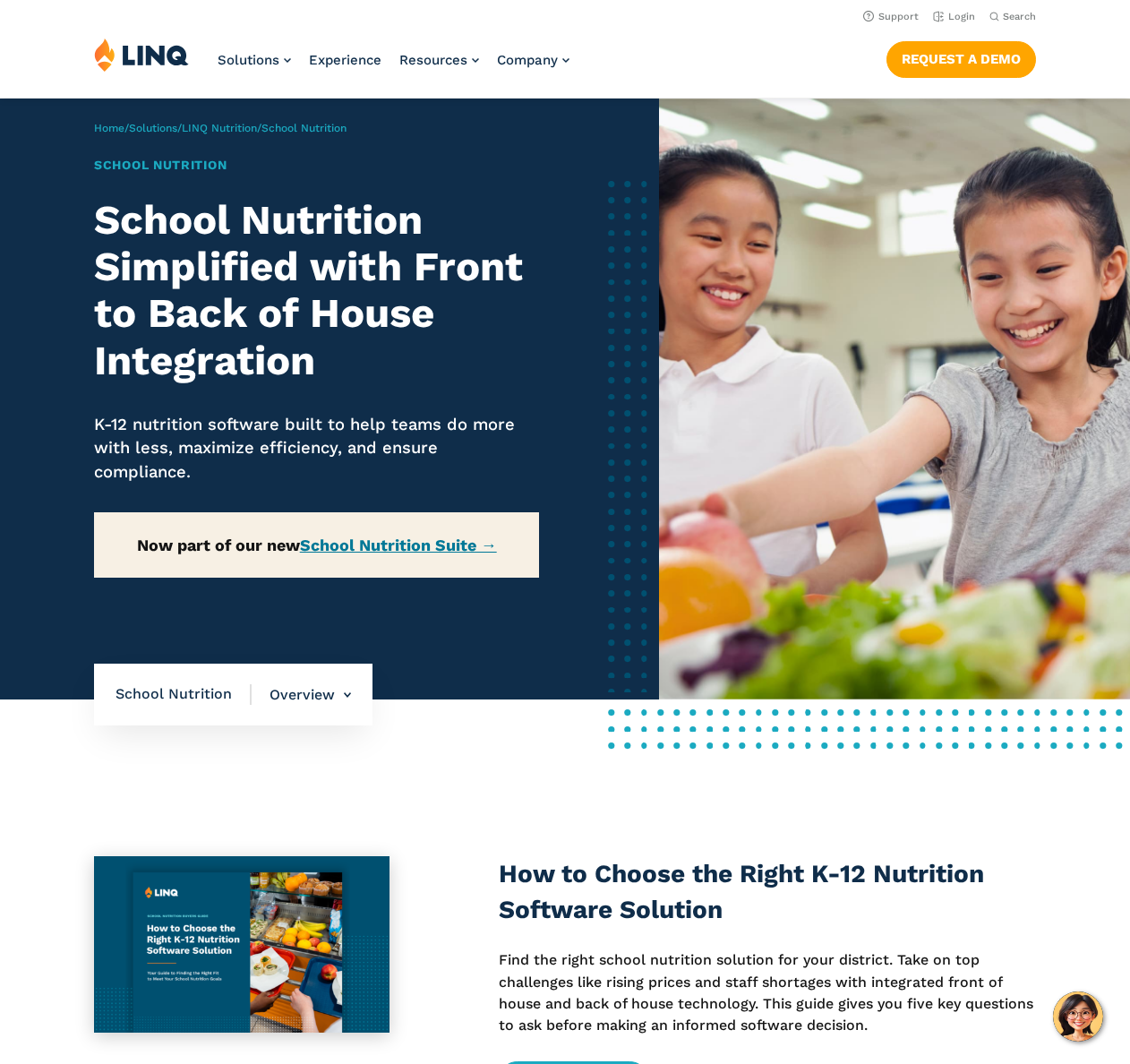 scroll, scrollTop: 0, scrollLeft: 0, axis: both 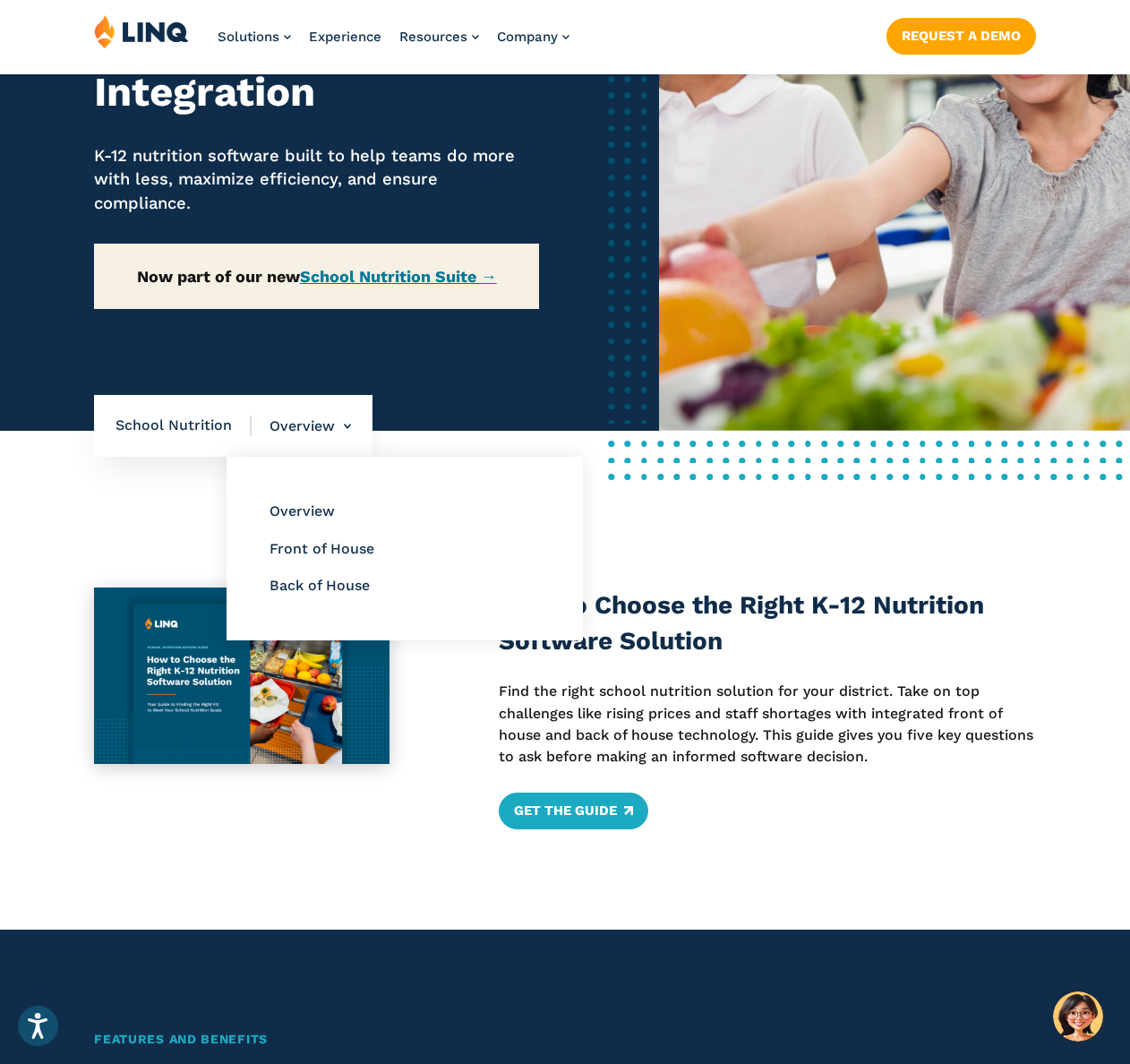 click on "Overview
Overview
Front of House
Back of House" at bounding box center [301, 426] 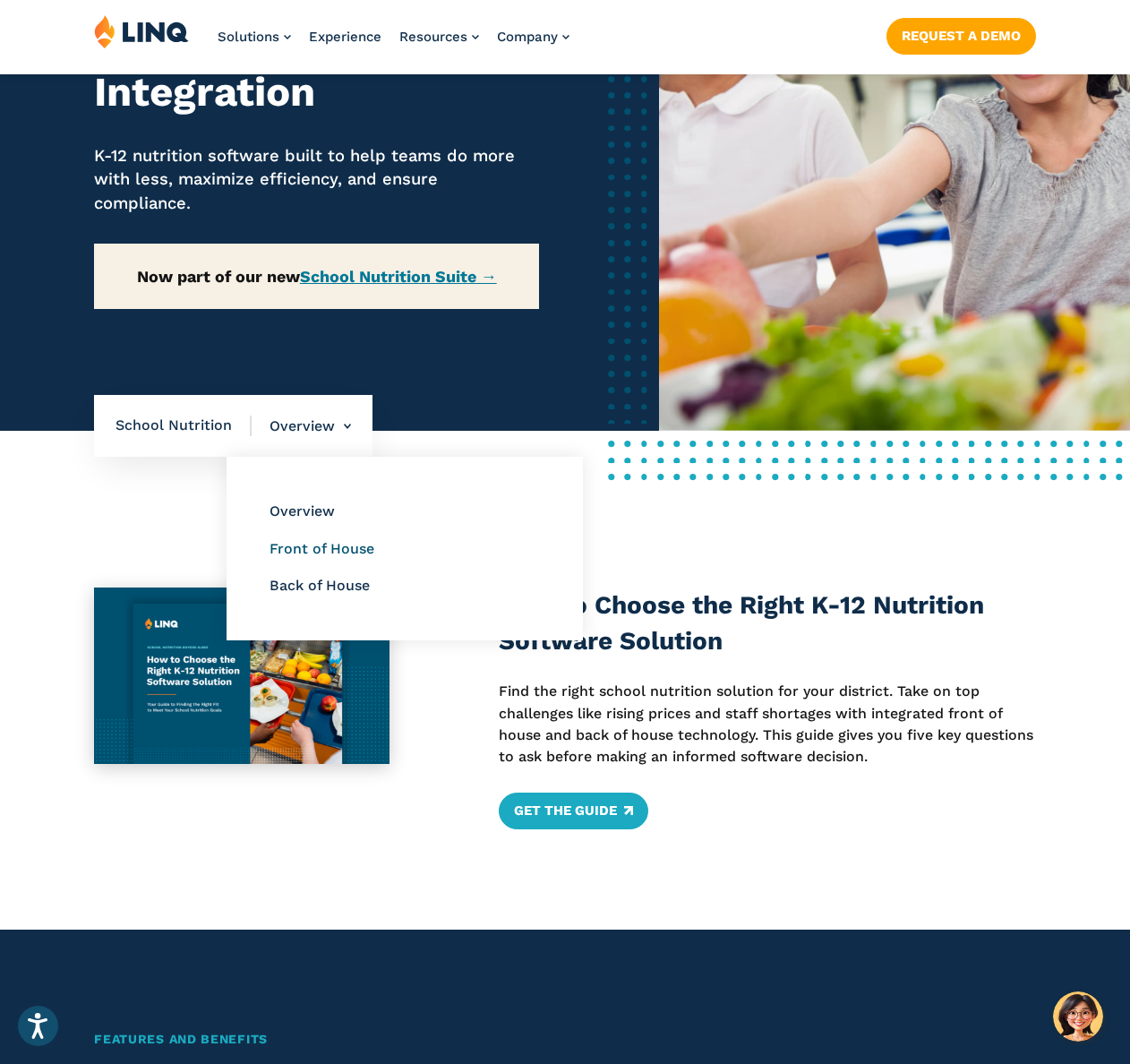 click on "Front of House" at bounding box center (321, 548) 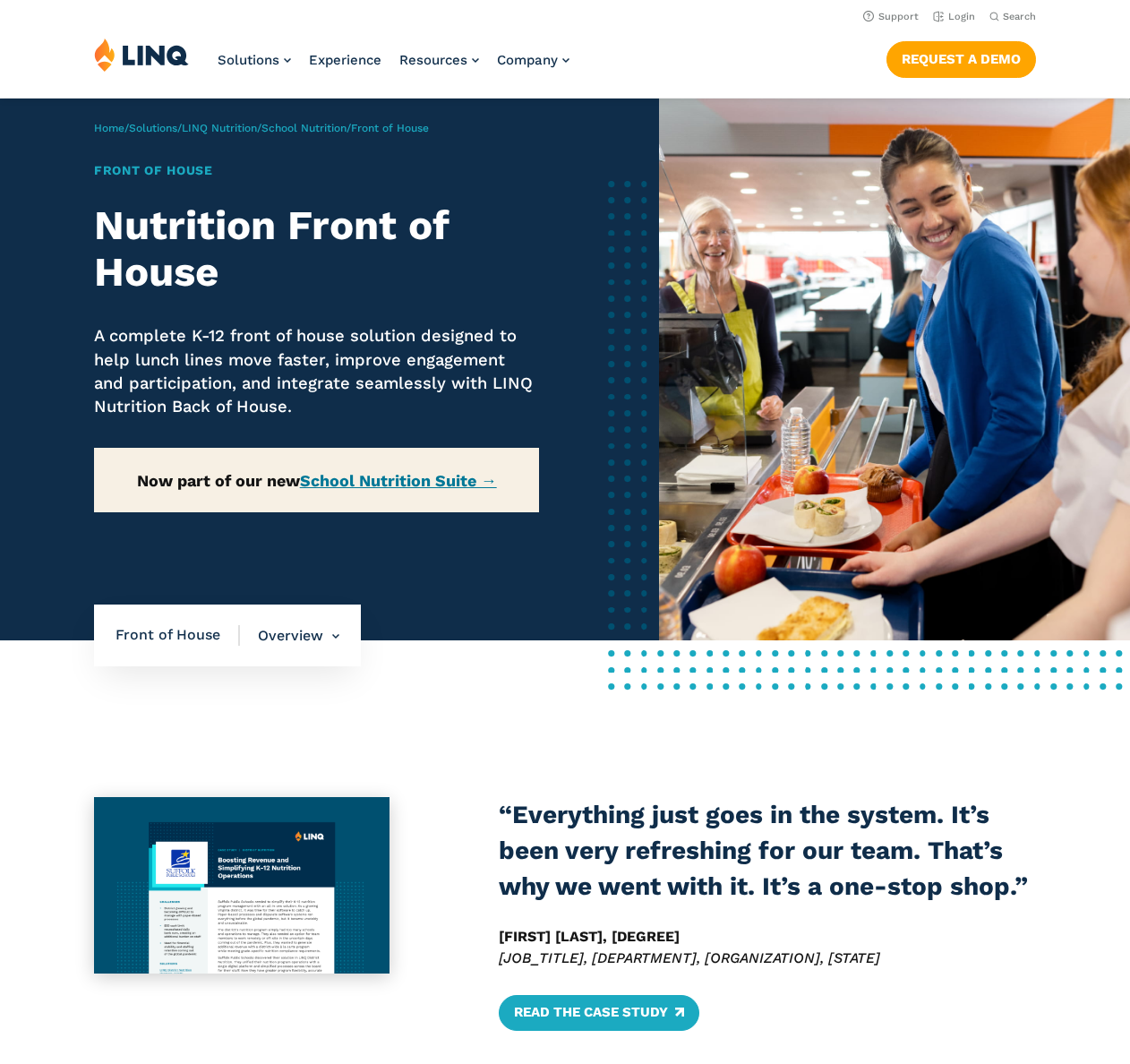 scroll, scrollTop: 0, scrollLeft: 0, axis: both 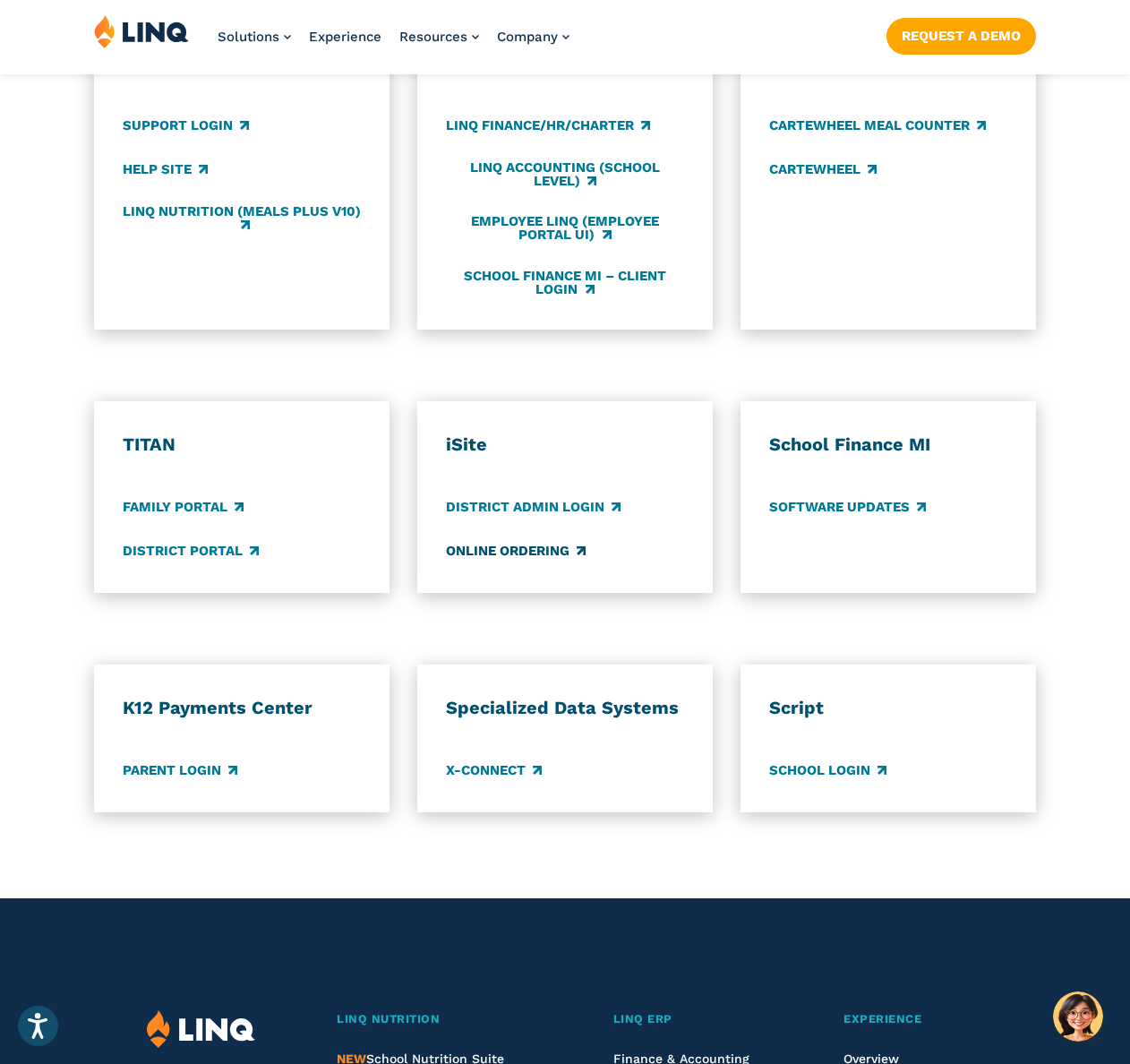 click on "Online Ordering" at bounding box center (516, 551) 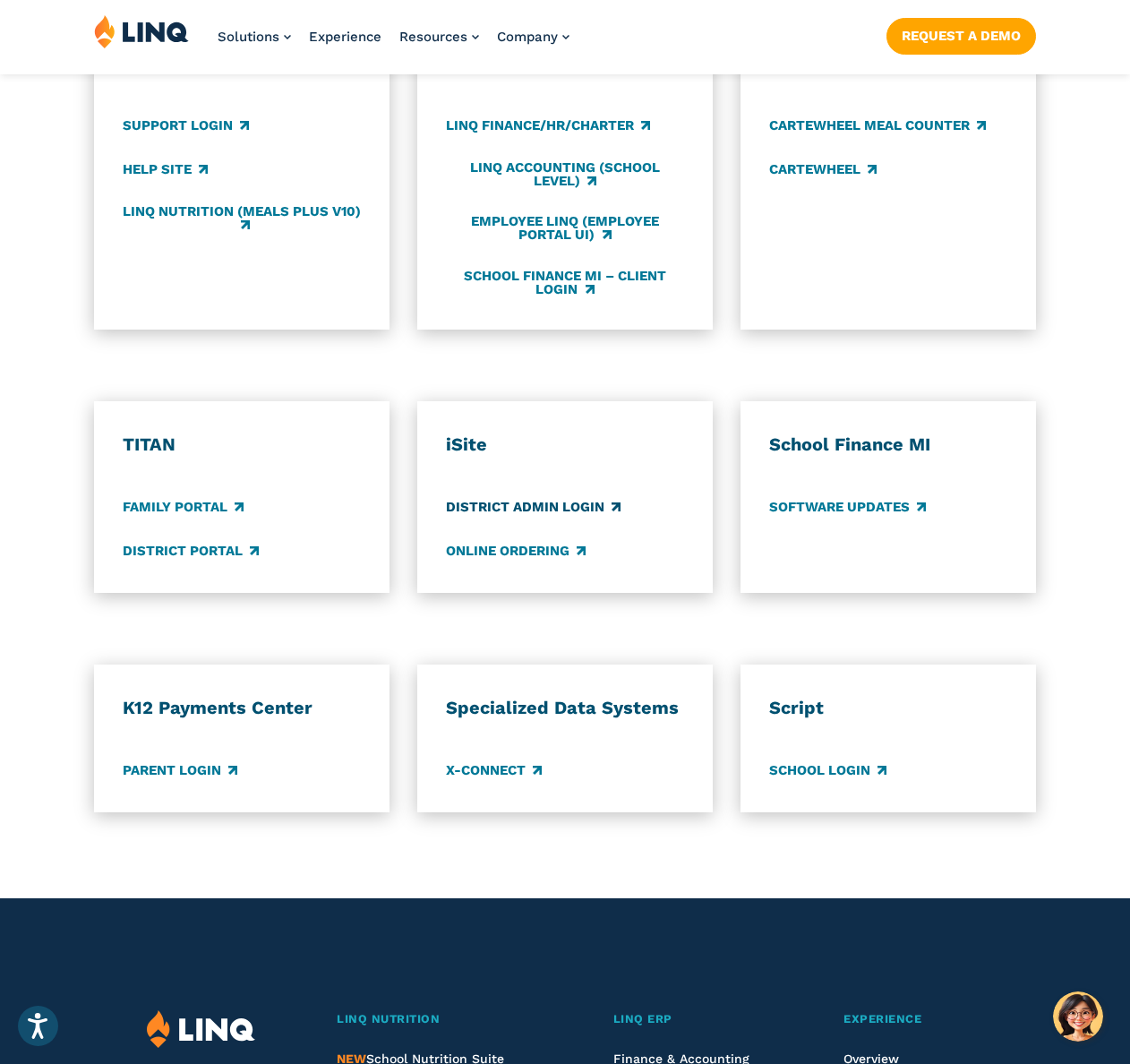 click on "District Admin Login" at bounding box center (533, 507) 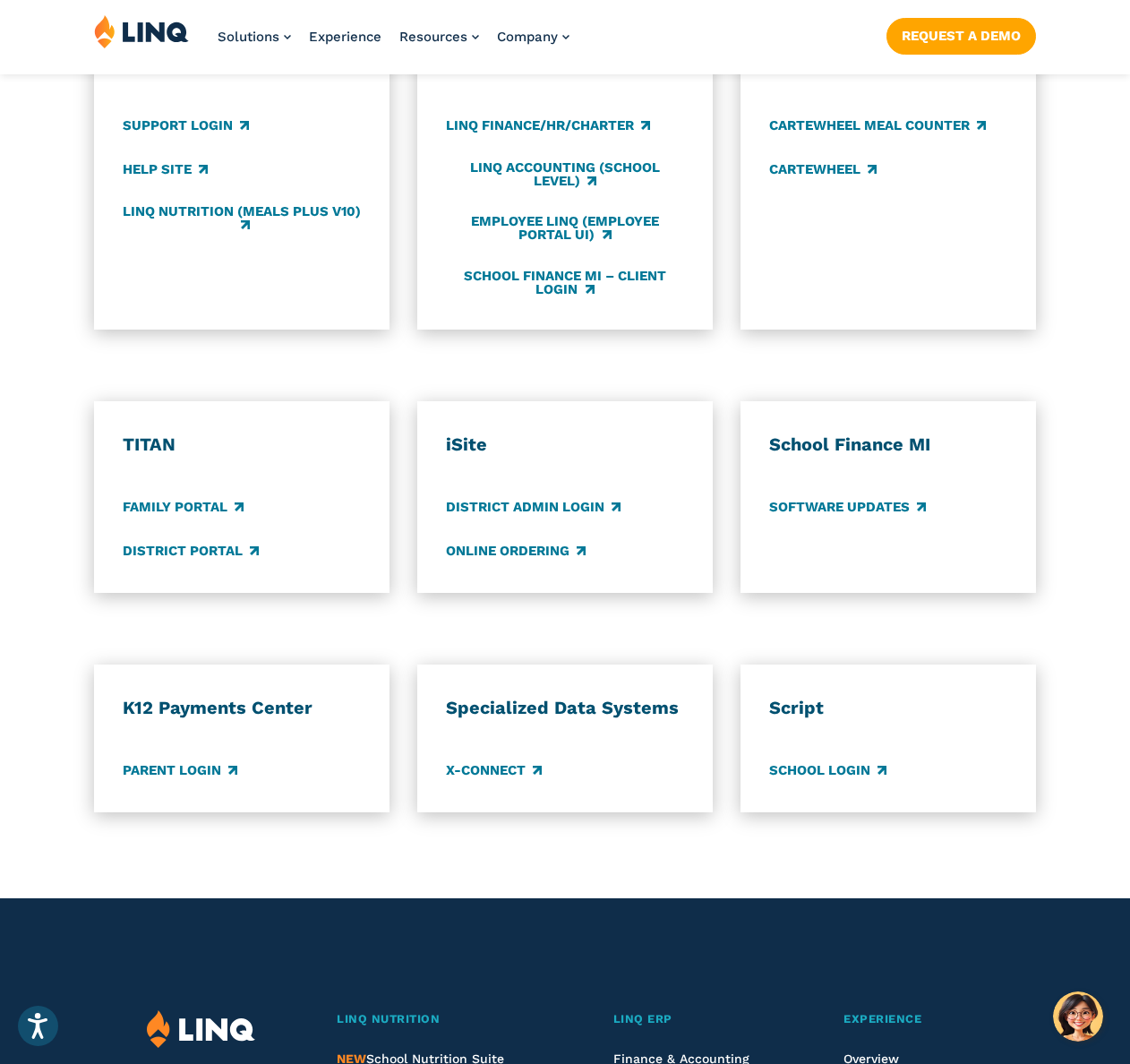 click on "Application Login
Which application would you like to sign in to?
LINQ connects the entire K‑12 community, helping your district to work far more efficiently.
Meals Plus
Support Login
Help Site
LINQ Nutrition (Meals Plus v10)
LINQ
LINQ Finance/HR/Charter
LINQ Accounting (school level)
Employee LINQ (Employee Portal UI)
School Finance MI – Client Login
Colyar
CARTEWHEEL Meal Counter
CARTEWHEEL
TITAN
Family Portal
District Portal
iSite
District Admin Login
Online Ordering
School Finance MI
Software Updates
K12 Payments Center
Parent Login
Specialized Data Systems
X-Connect
Script
School Login" at bounding box center (565, 263) 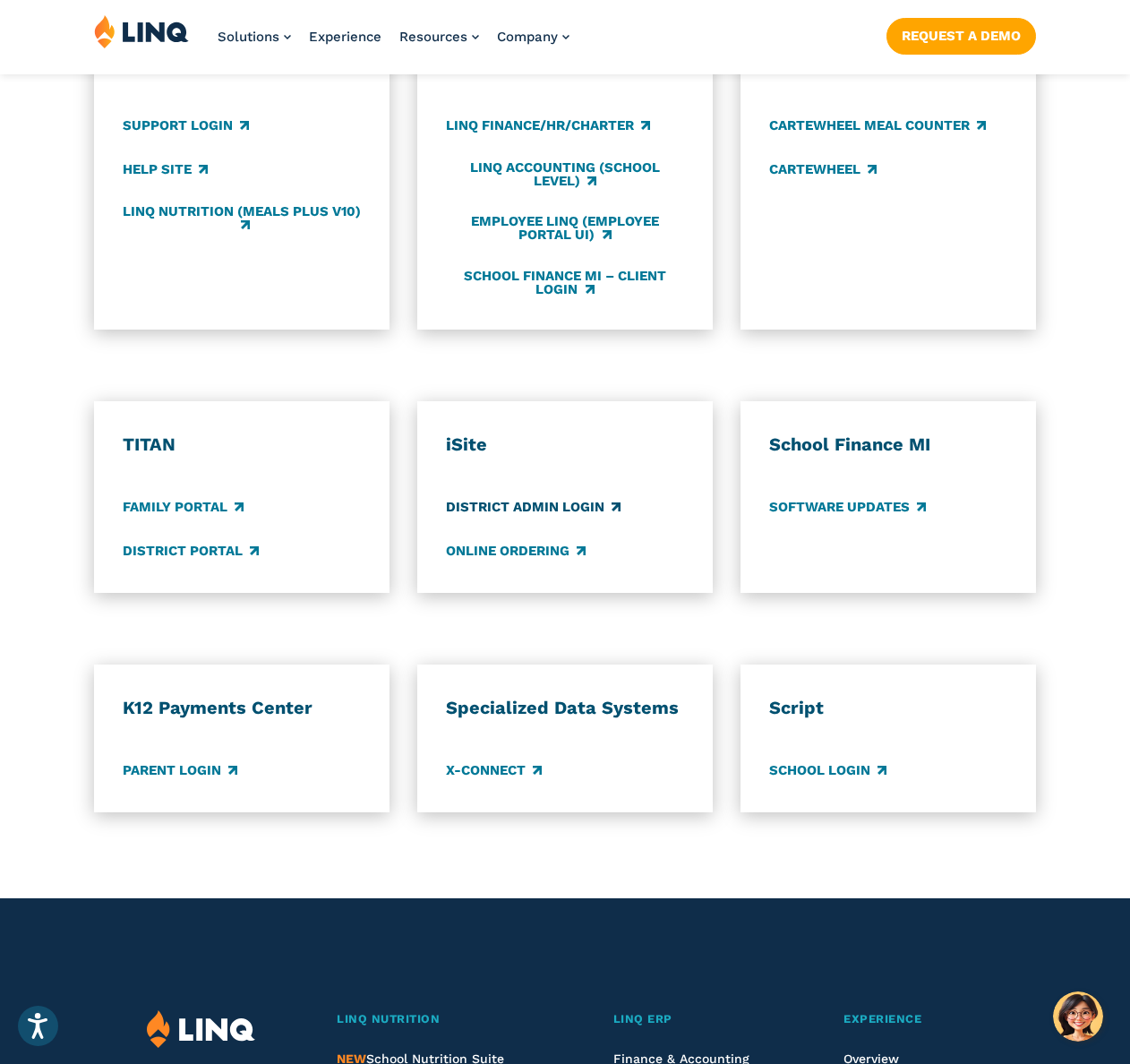 click on "District Admin Login" at bounding box center (533, 507) 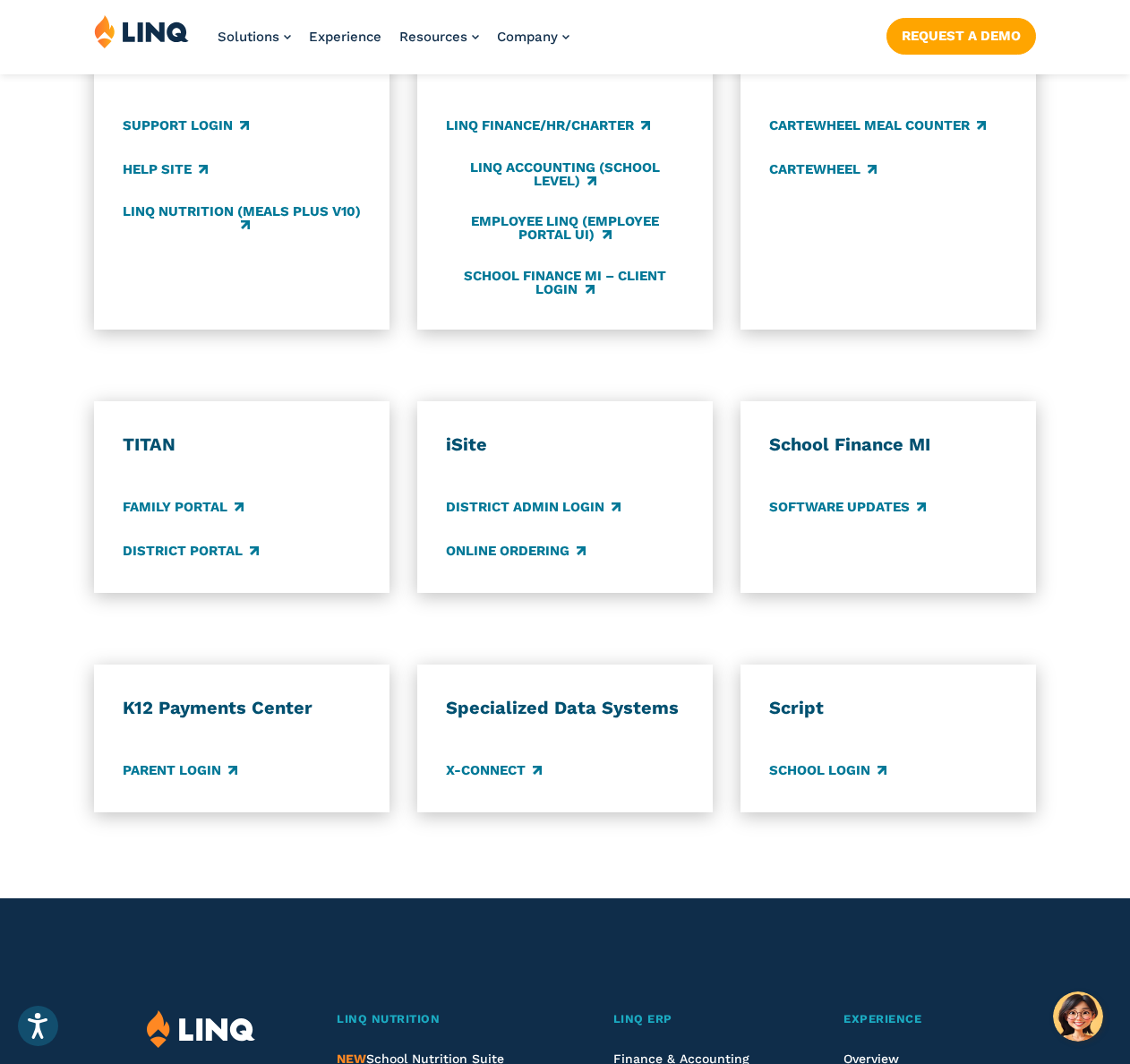 click on "Meals Plus
Support Login
Help Site
LINQ Nutrition (Meals Plus v10)
LINQ
LINQ Finance/HR/Charter
LINQ Accounting (school level)
Employee LINQ (Employee Portal UI)
School Finance MI – Client Login
Colyar
CARTEWHEEL Meal Counter
CARTEWHEEL" at bounding box center [565, 175] 